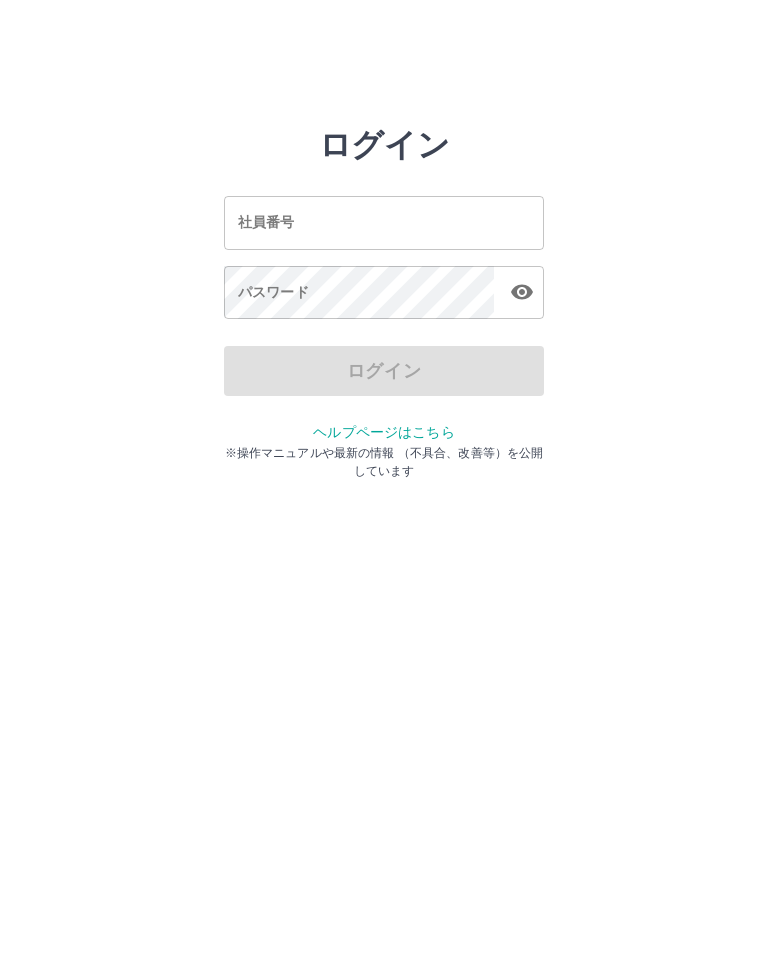 scroll, scrollTop: 0, scrollLeft: 0, axis: both 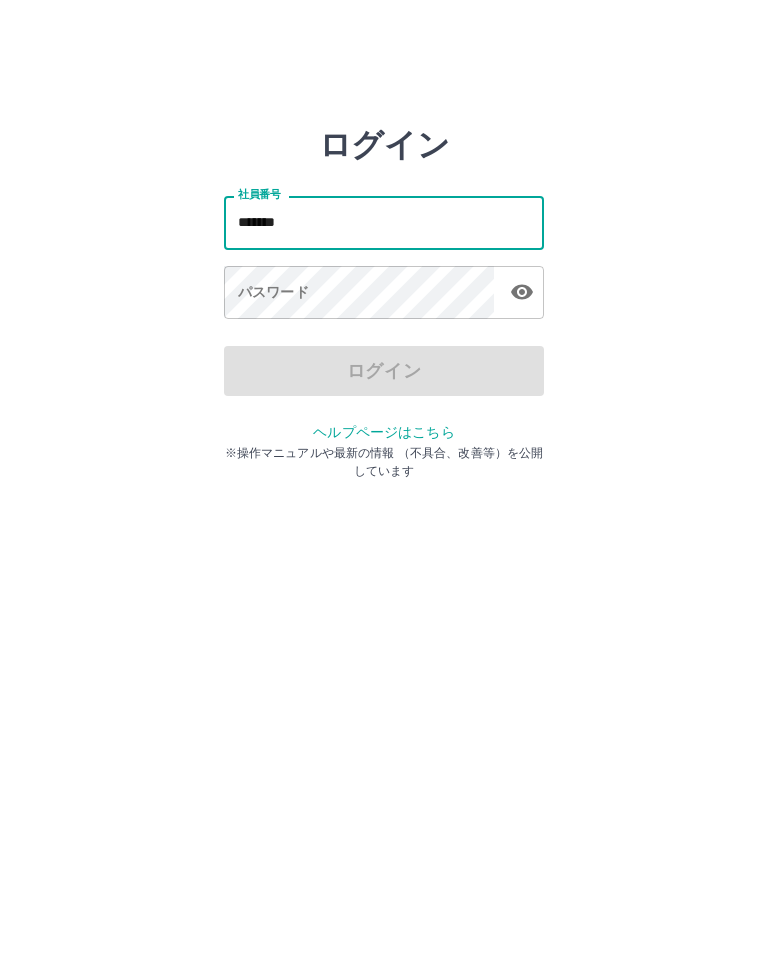 type on "*******" 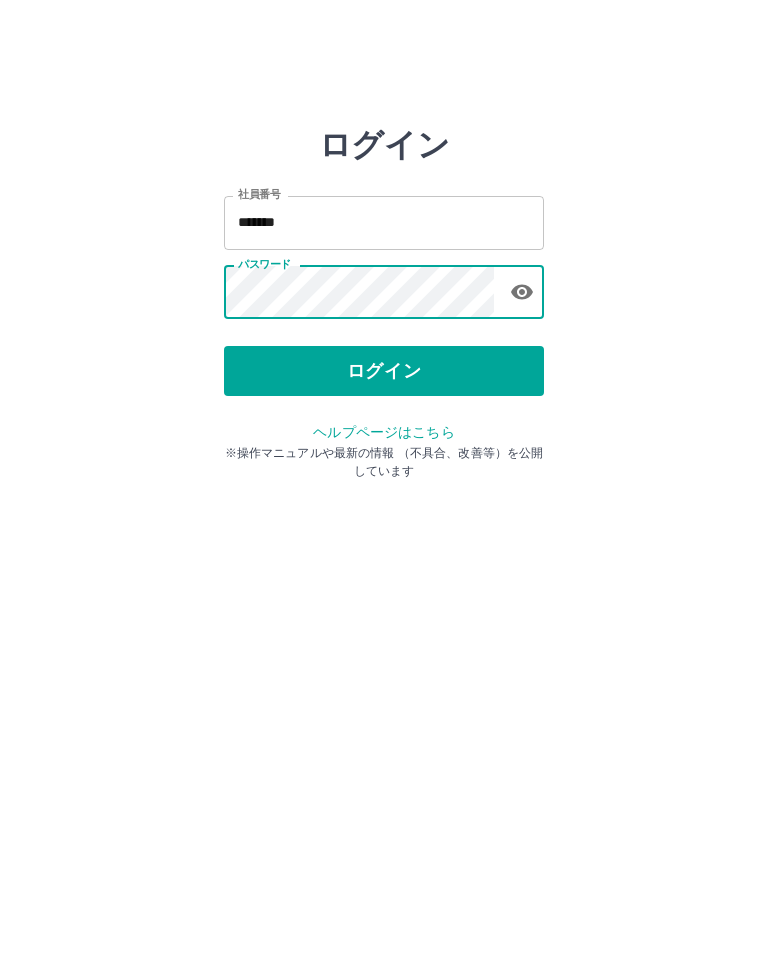click on "ログイン" at bounding box center (384, 371) 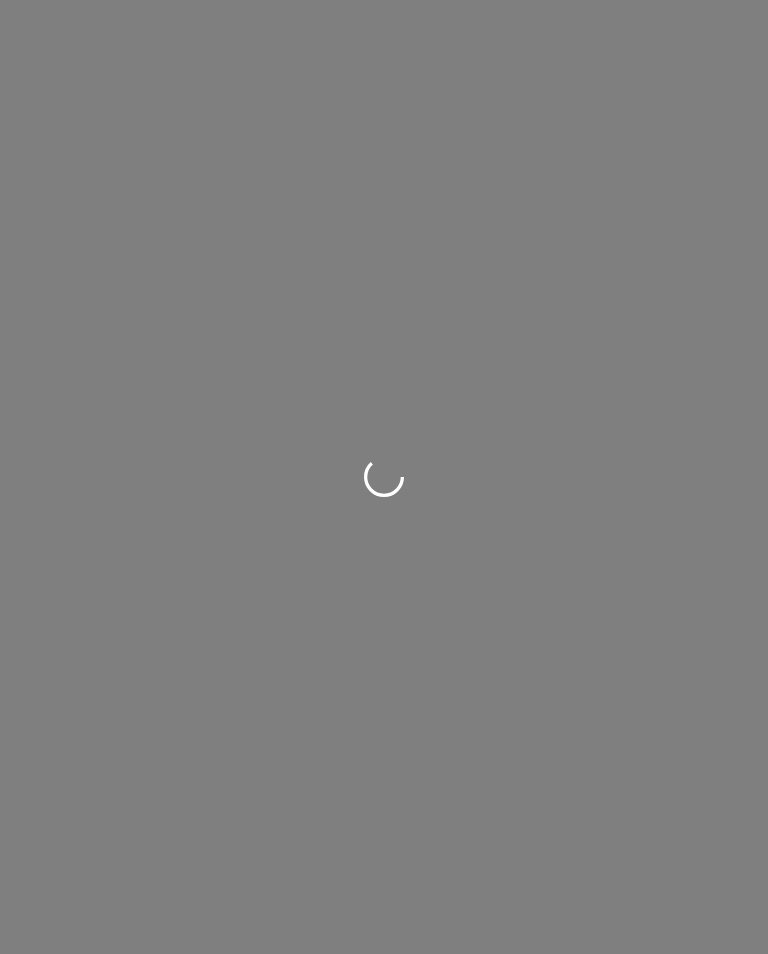 scroll, scrollTop: 0, scrollLeft: 0, axis: both 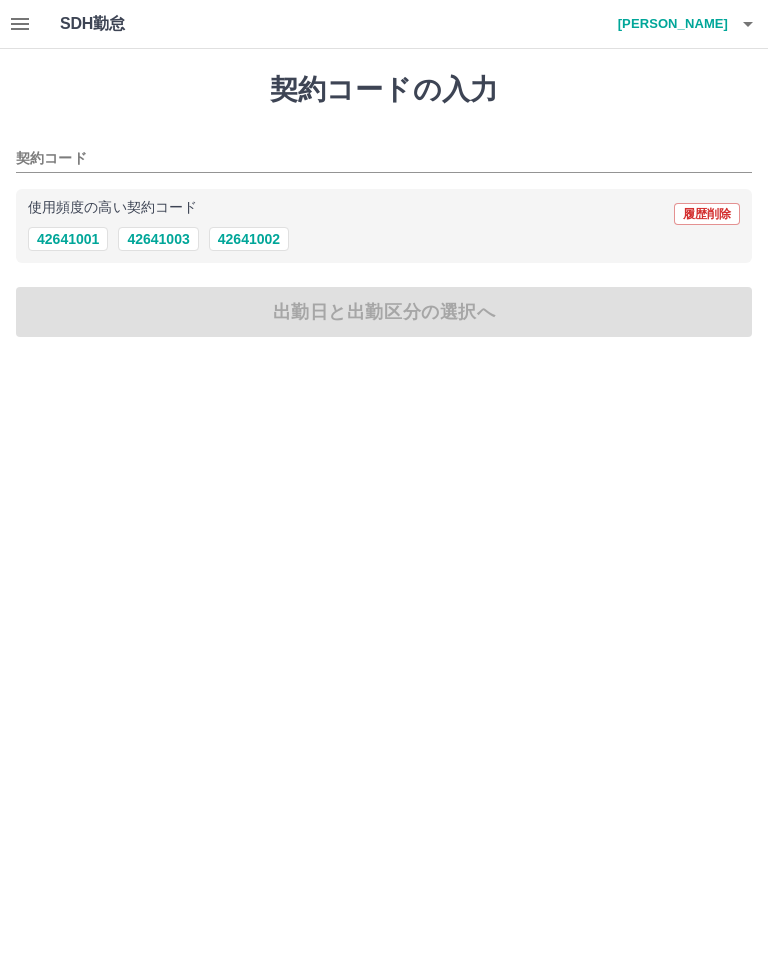 click on "42641001" at bounding box center (68, 239) 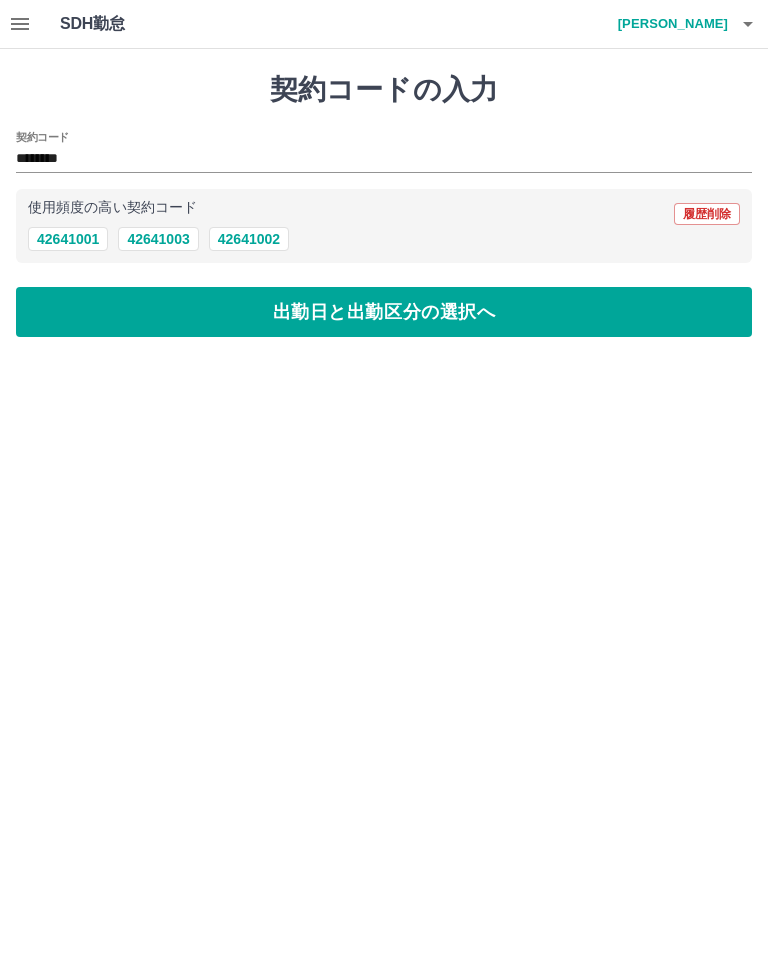 click on "42641002" at bounding box center [249, 239] 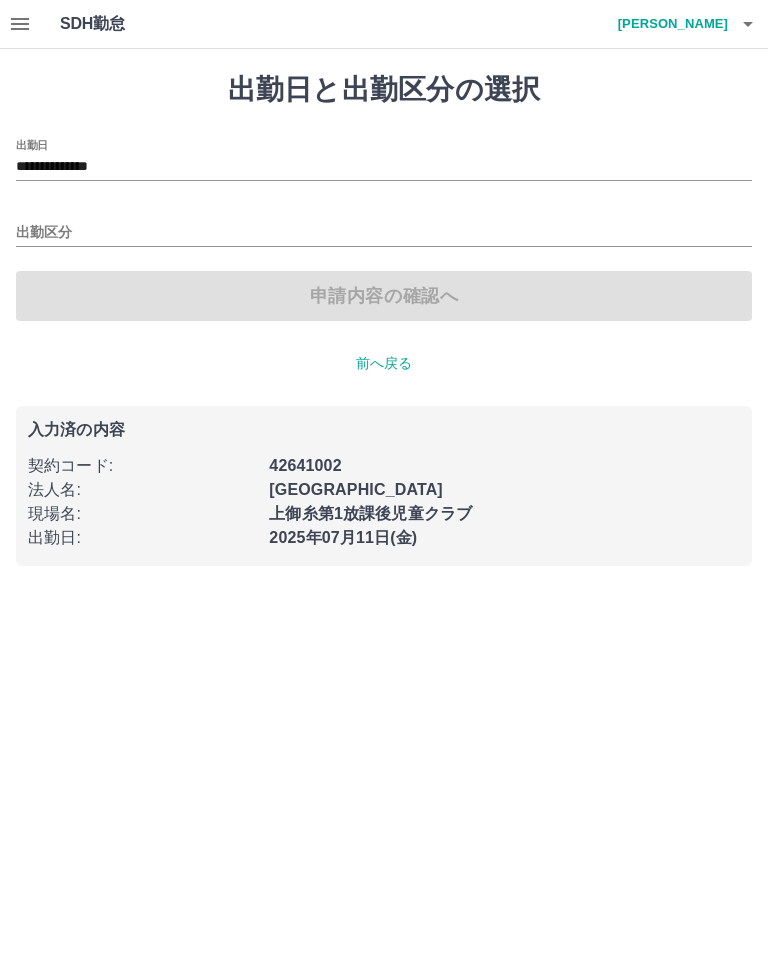 click on "出勤区分" at bounding box center (384, 233) 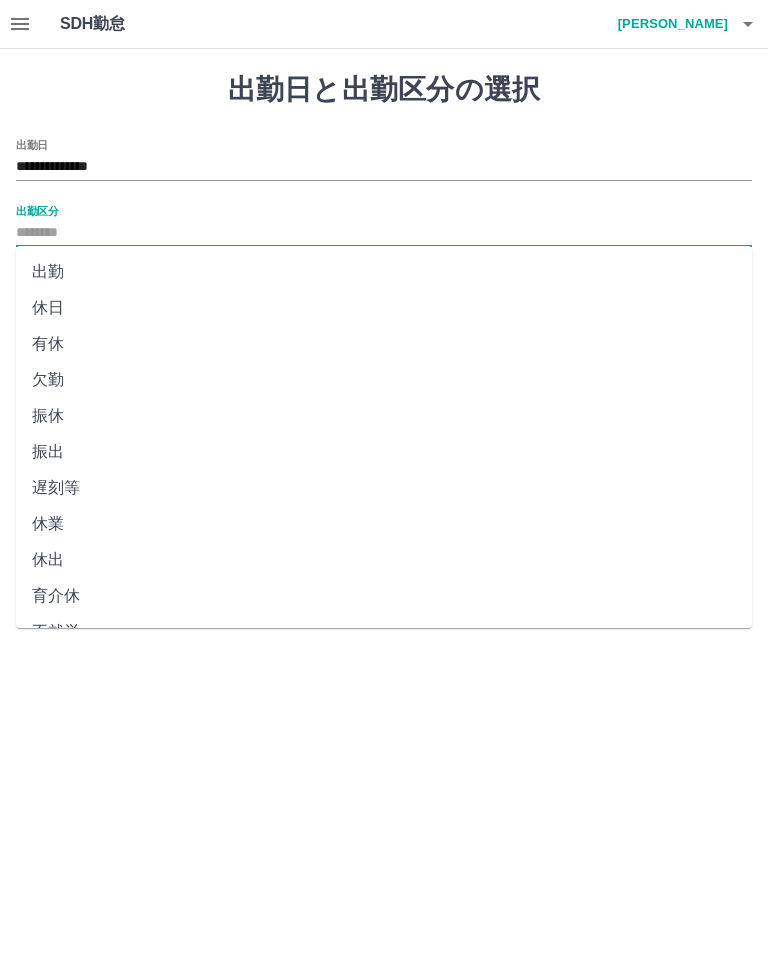 click on "出勤" at bounding box center (384, 272) 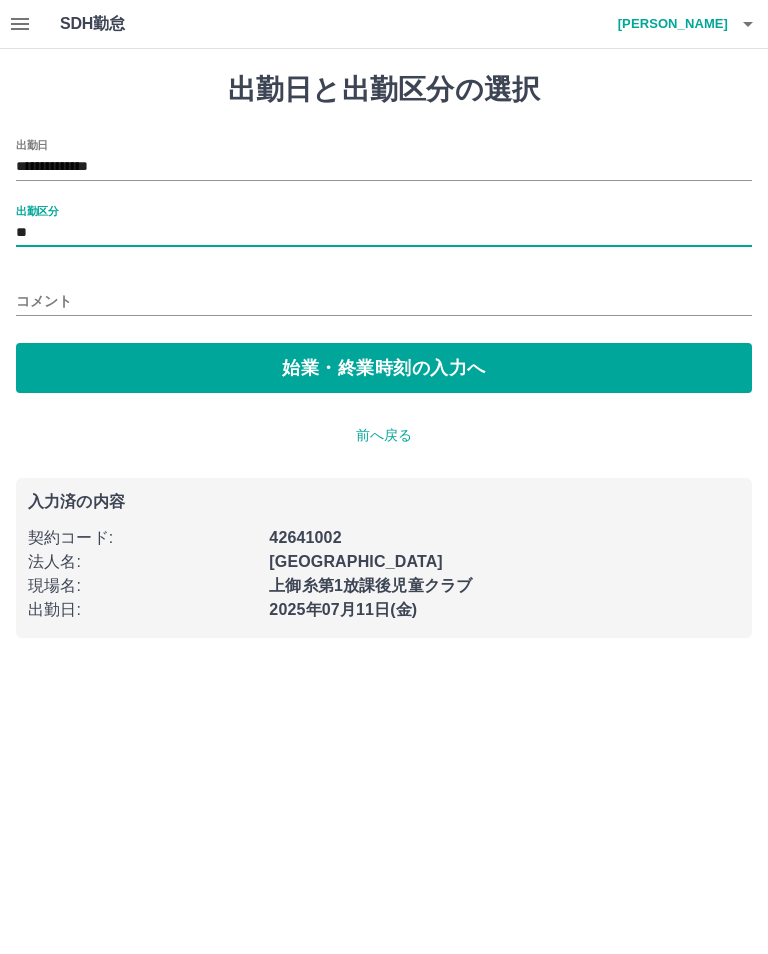 type on "**" 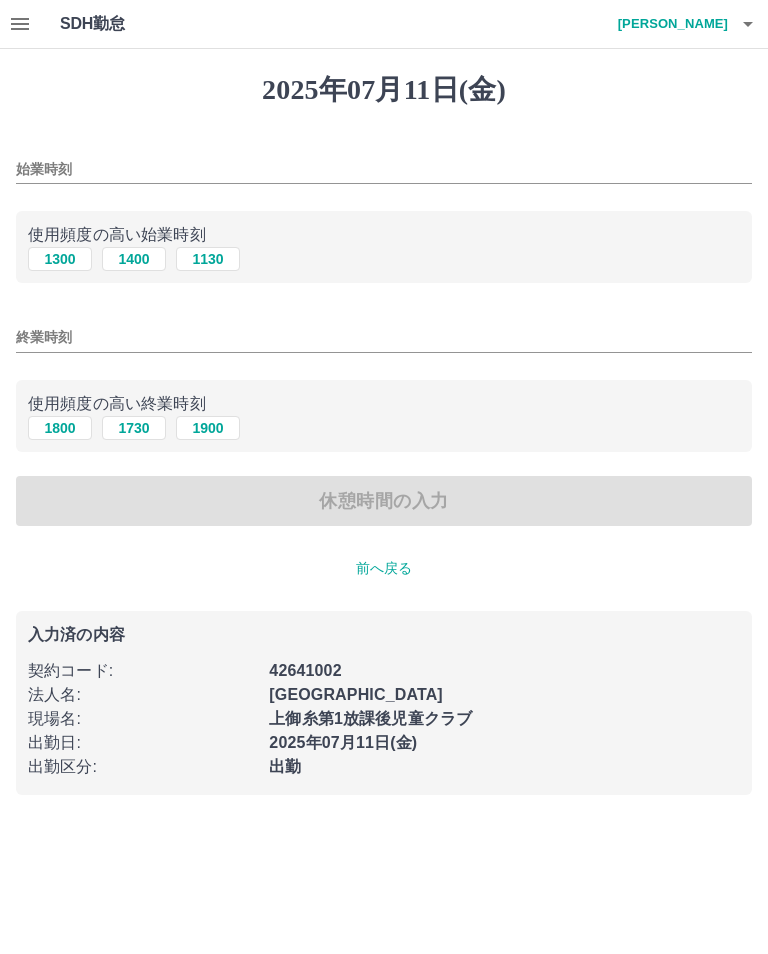 click on "始業時刻" at bounding box center (384, 169) 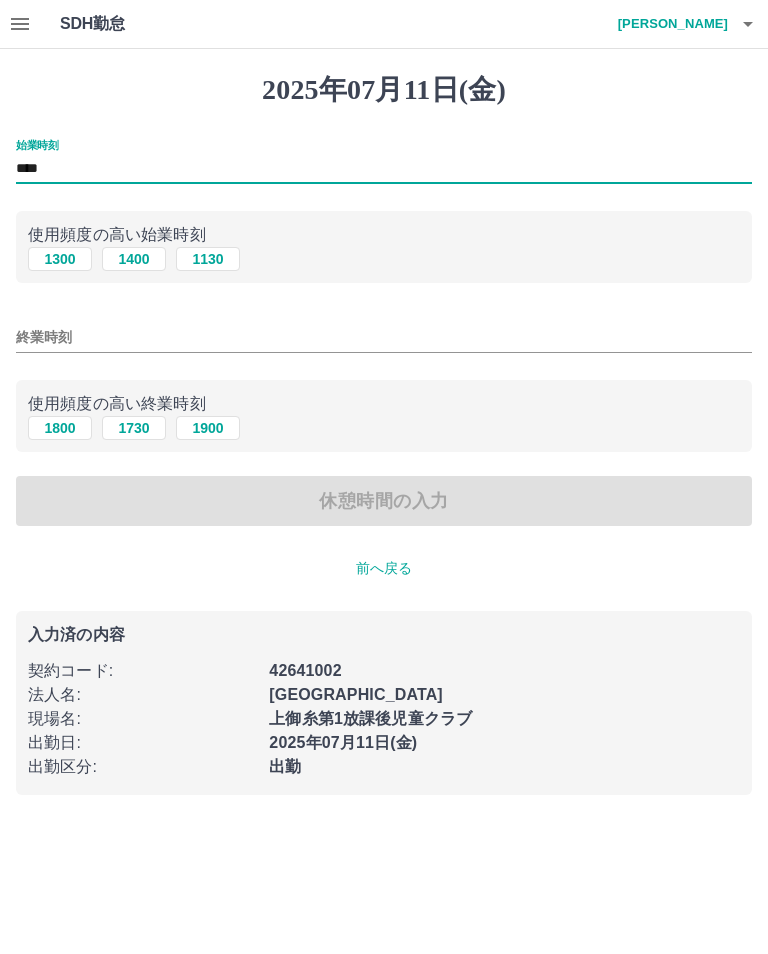 type on "****" 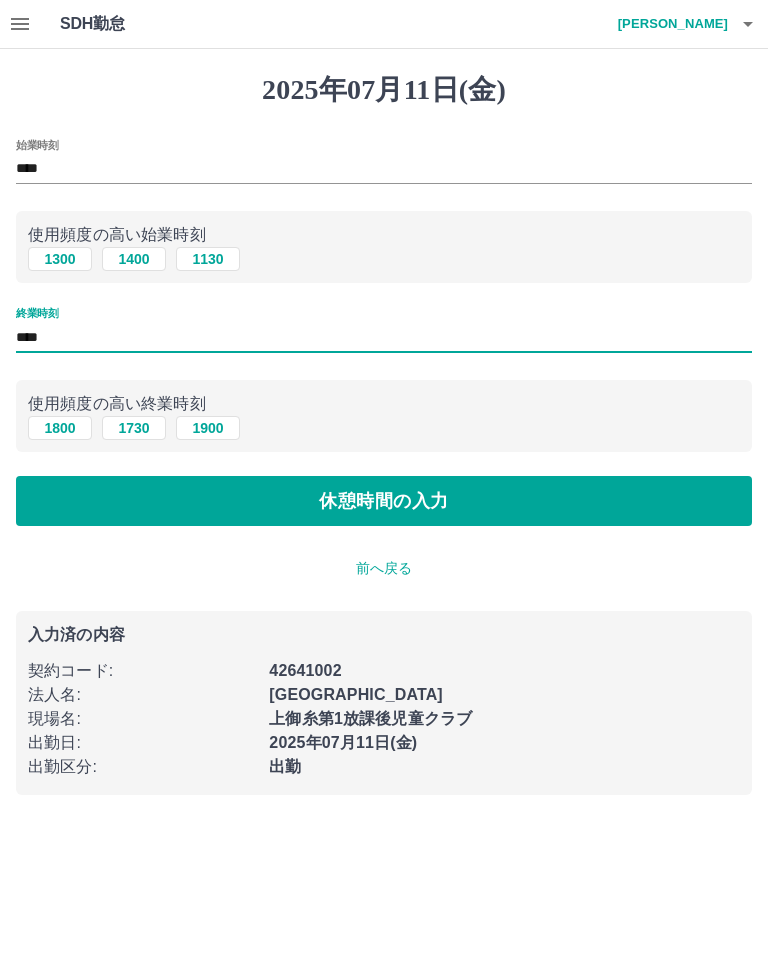 type on "****" 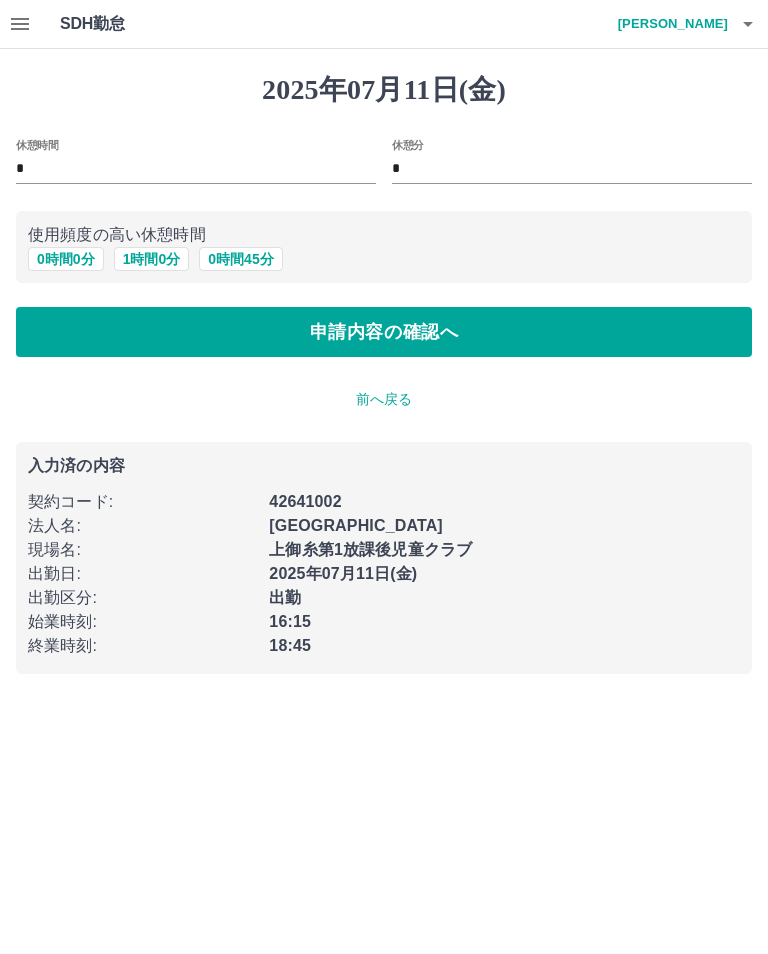 click on "申請内容の確認へ" at bounding box center (384, 332) 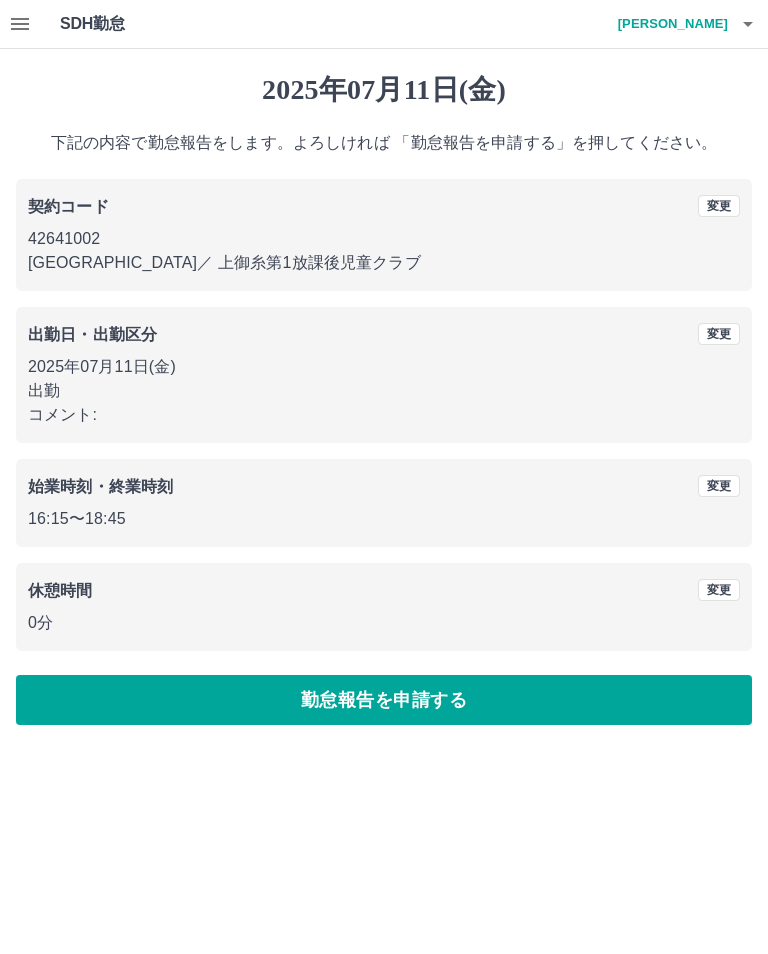 click on "勤怠報告を申請する" at bounding box center (384, 700) 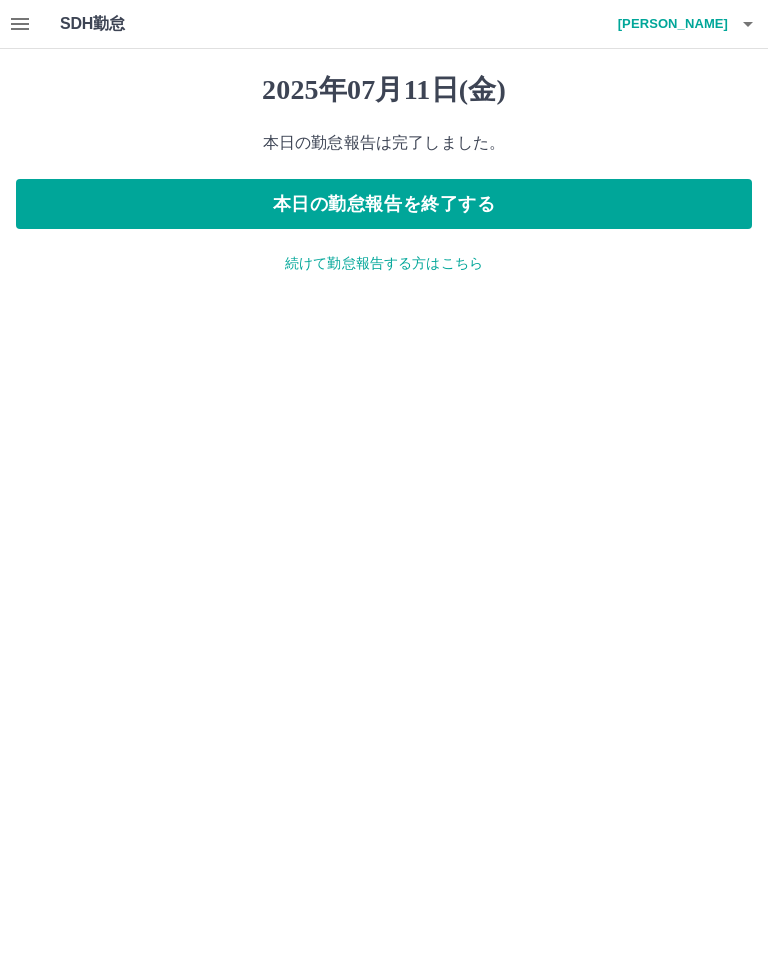 click on "本日の勤怠報告を終了する" at bounding box center [384, 204] 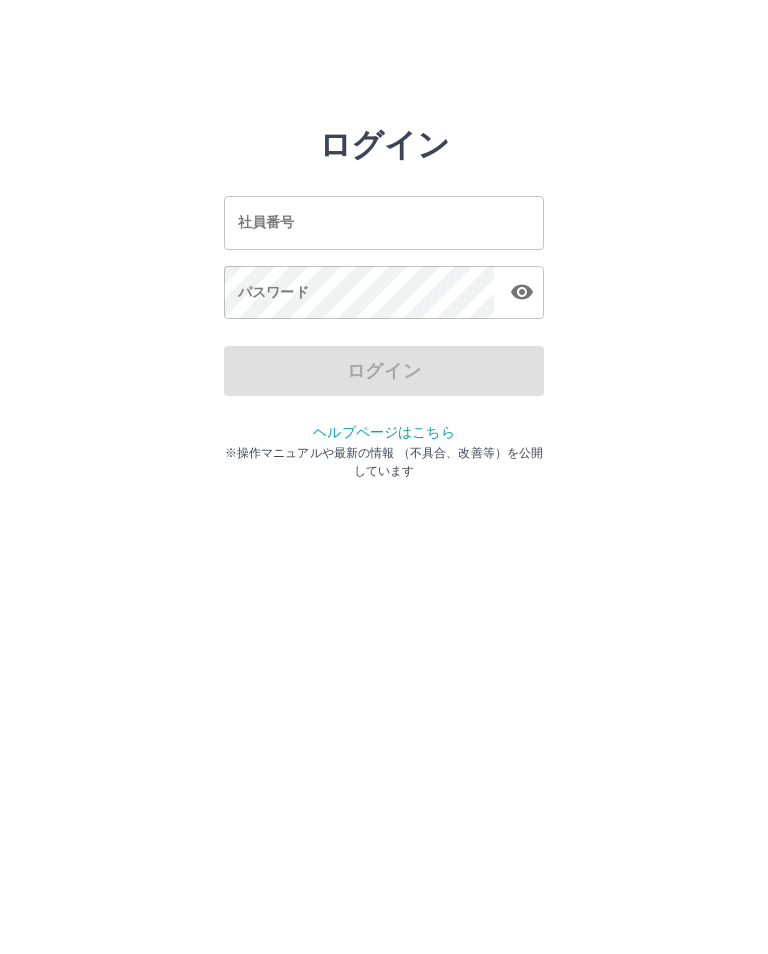 scroll, scrollTop: 0, scrollLeft: 0, axis: both 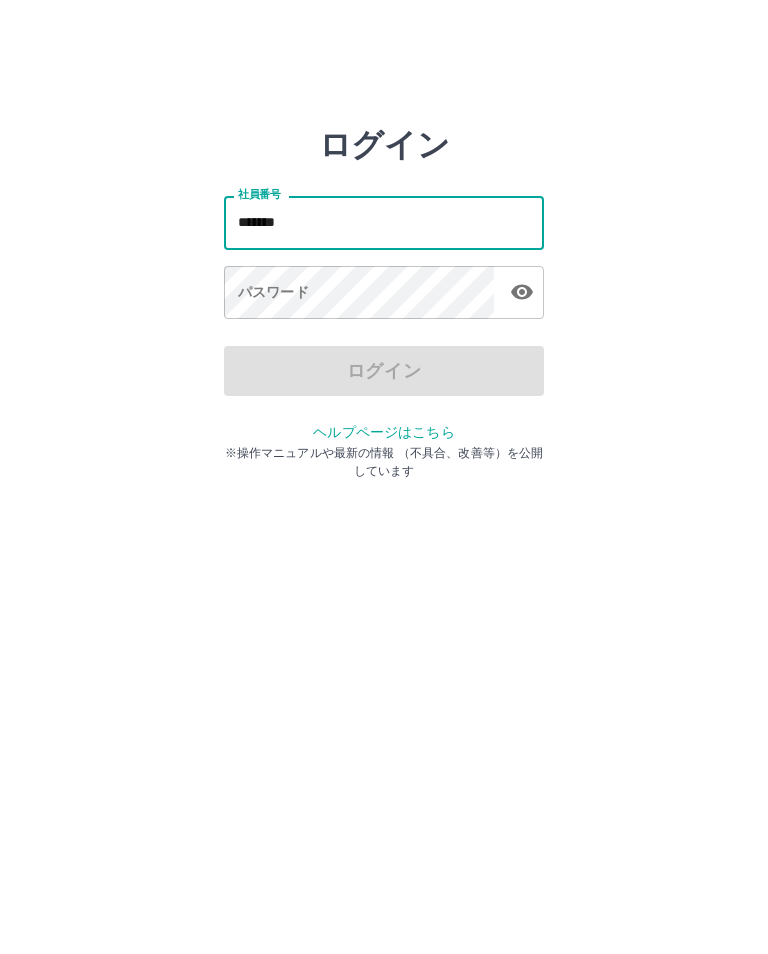 type on "*******" 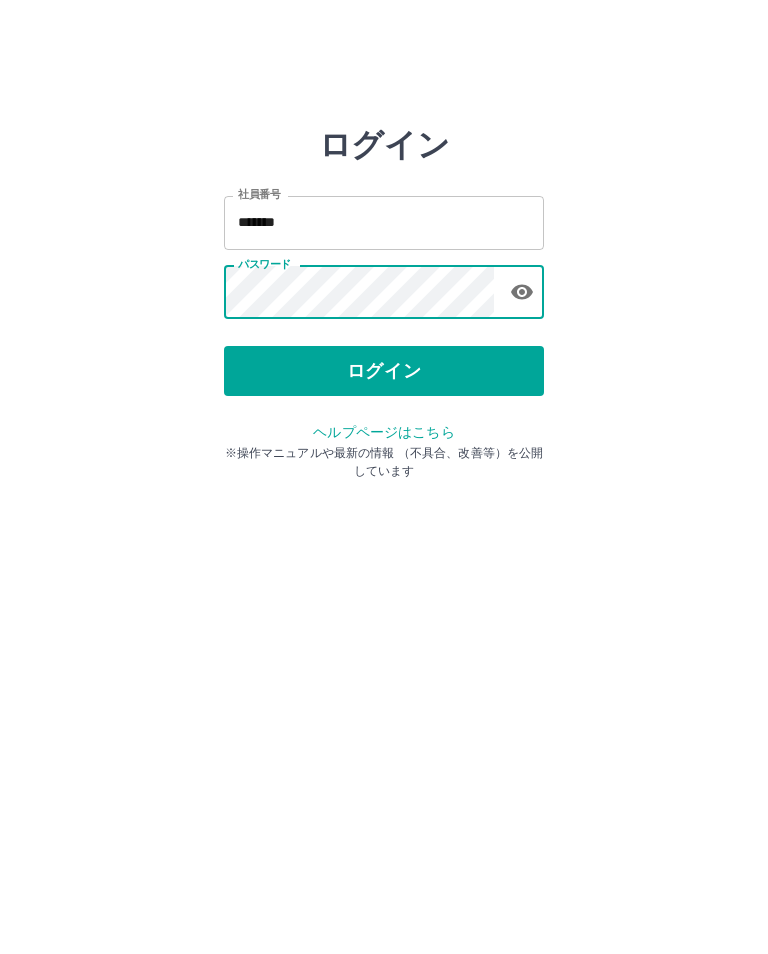 click on "ログイン" at bounding box center [384, 371] 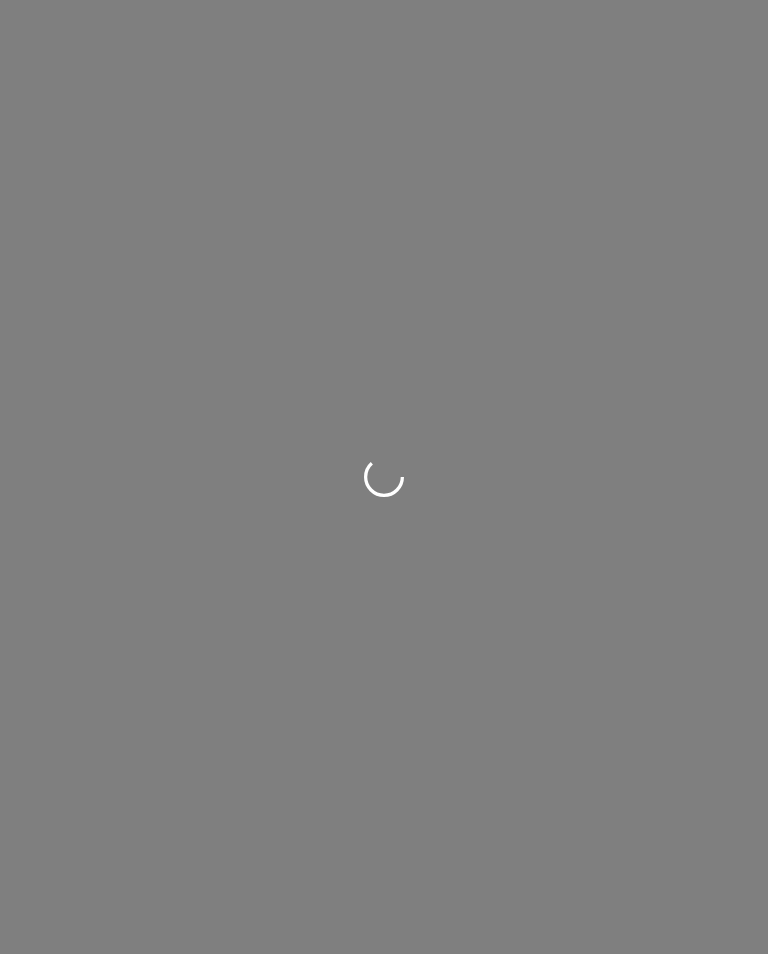 scroll, scrollTop: 0, scrollLeft: 0, axis: both 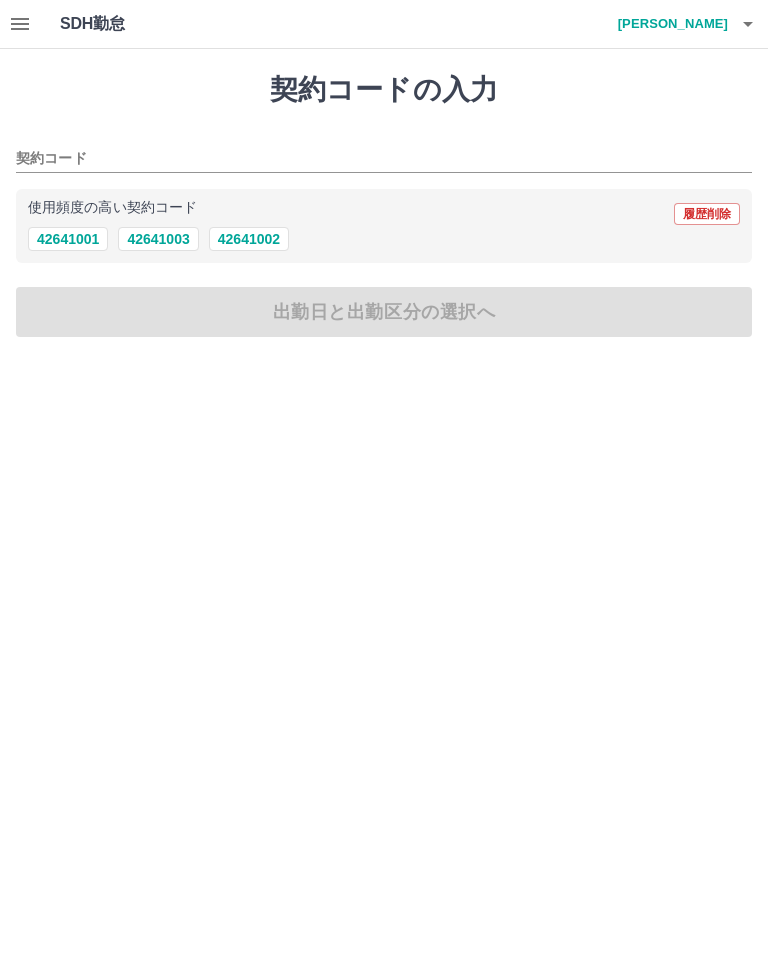 click on "42641002" at bounding box center (249, 239) 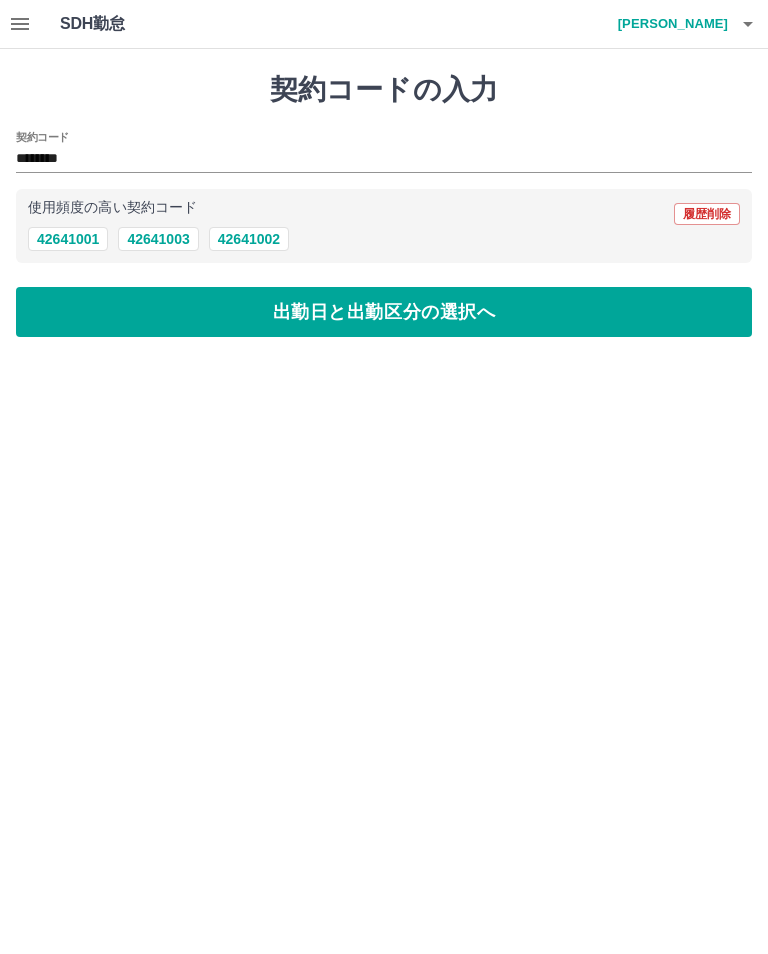 click on "出勤日と出勤区分の選択へ" at bounding box center [384, 312] 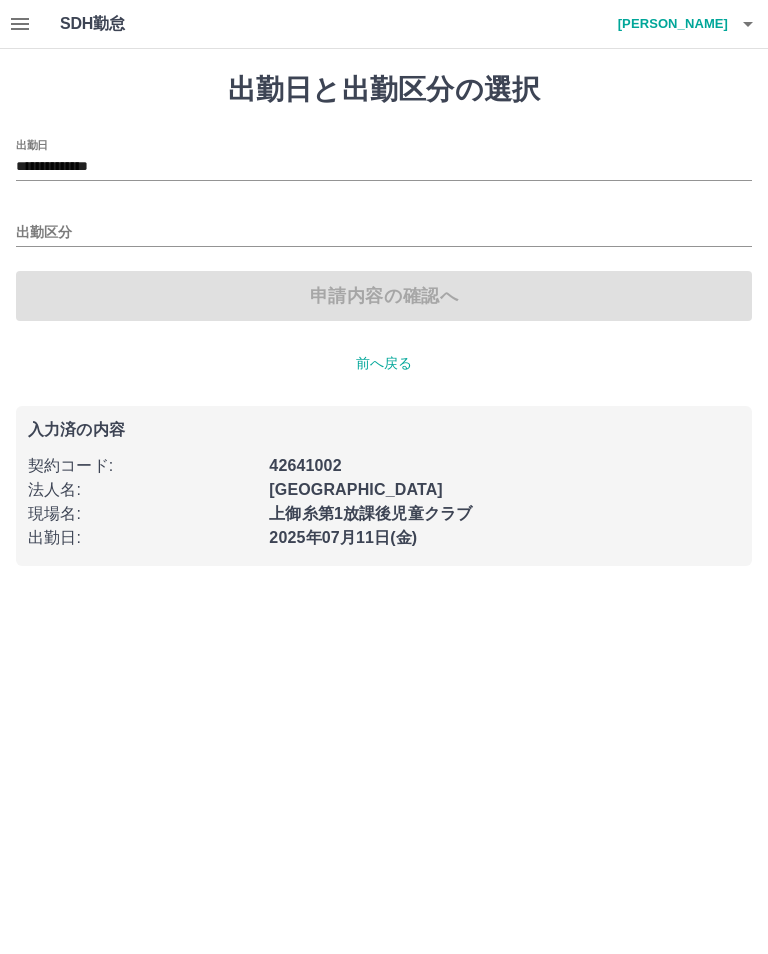 click on "出勤区分" at bounding box center (384, 226) 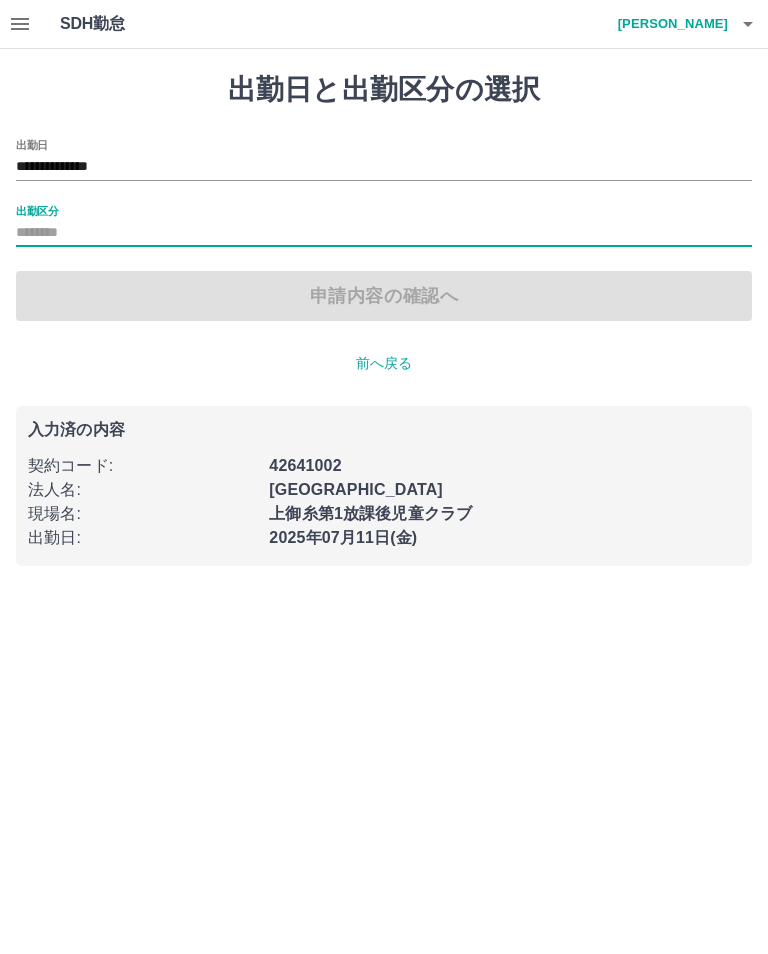 click on "出勤区分" at bounding box center (37, 210) 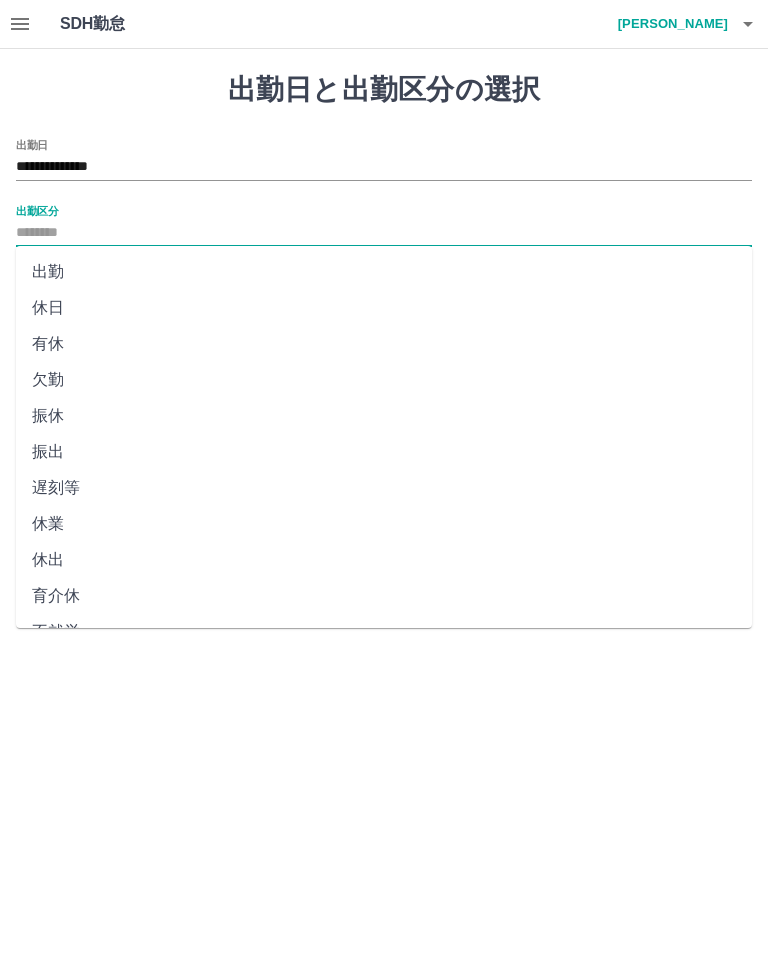 click on "出勤" at bounding box center [384, 272] 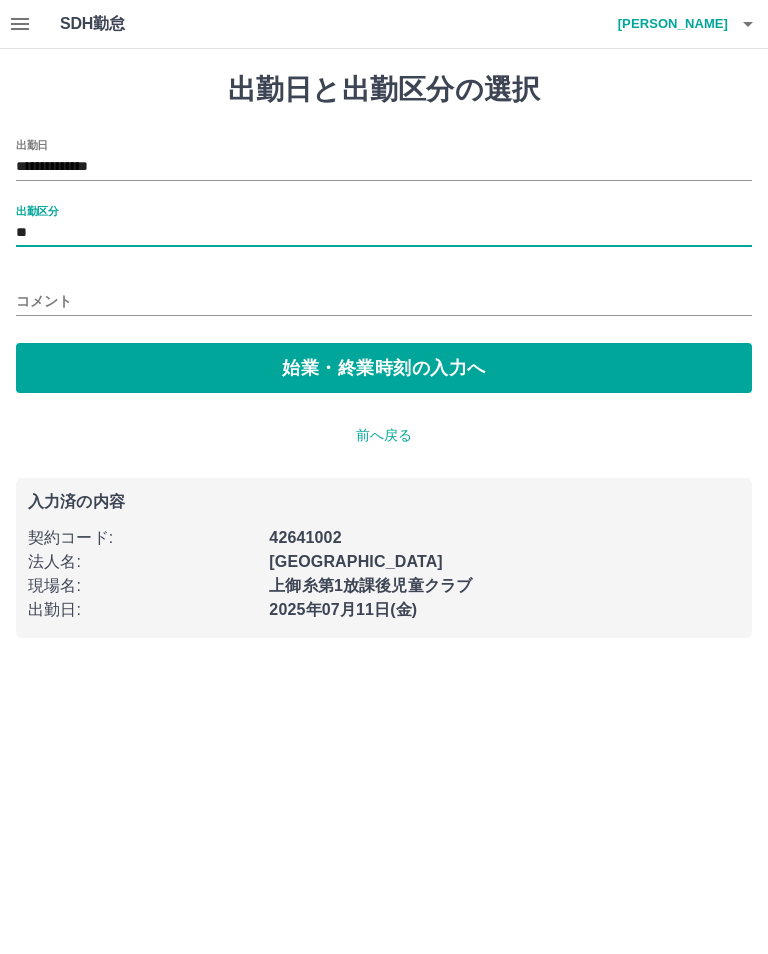 click on "始業・終業時刻の入力へ" at bounding box center (384, 368) 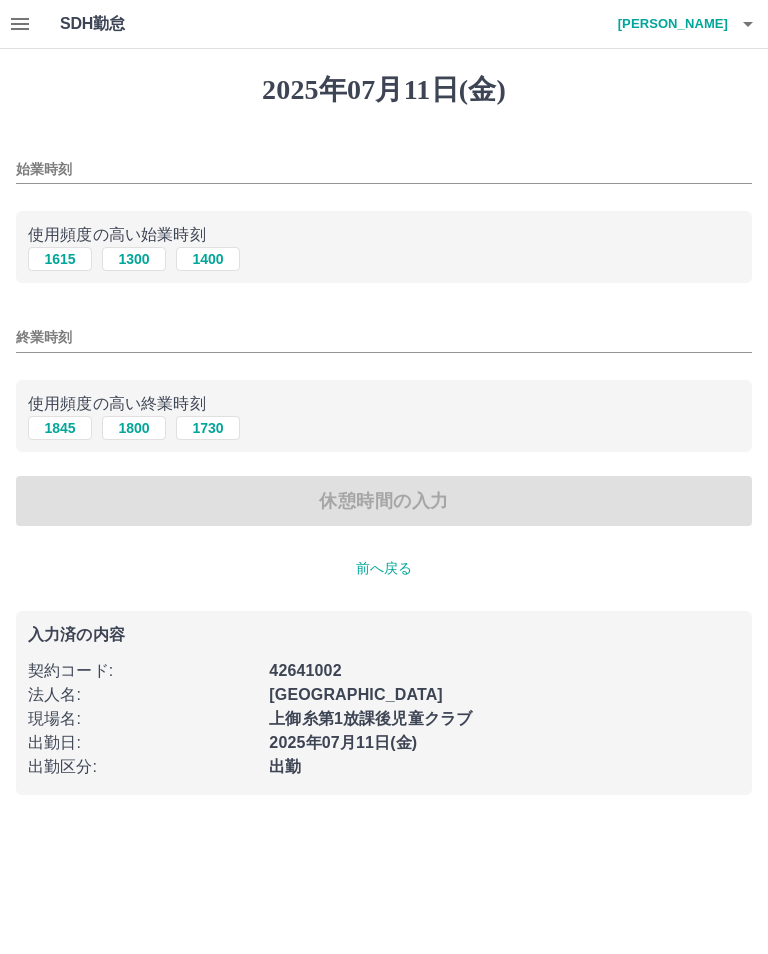 click on "1615" at bounding box center (60, 259) 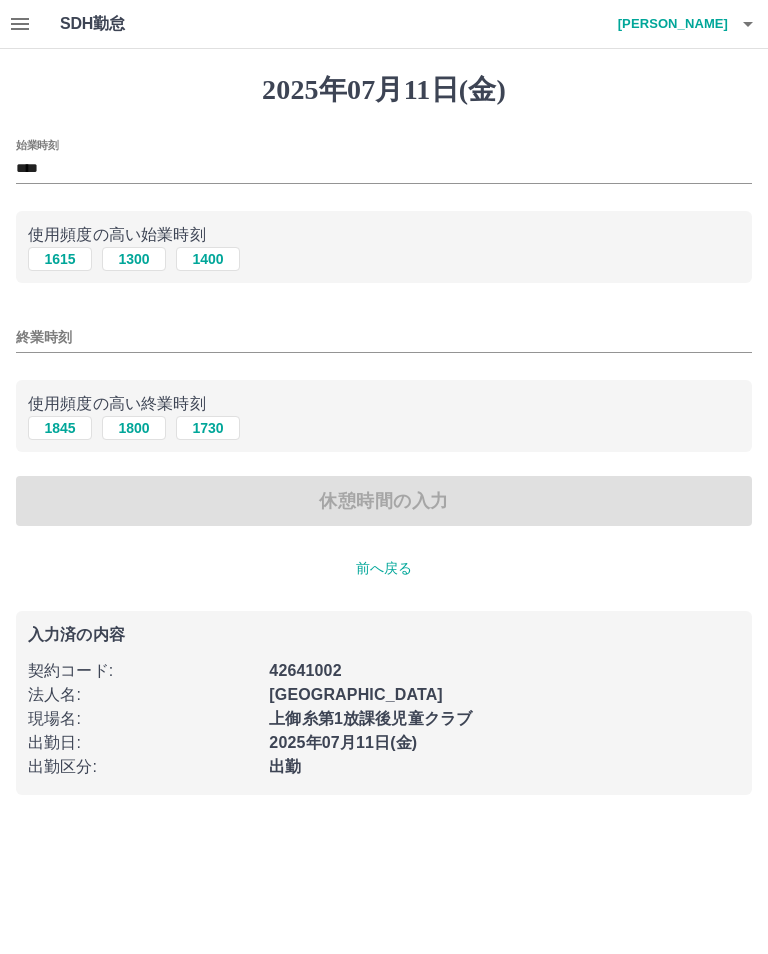click on "1845" at bounding box center [60, 428] 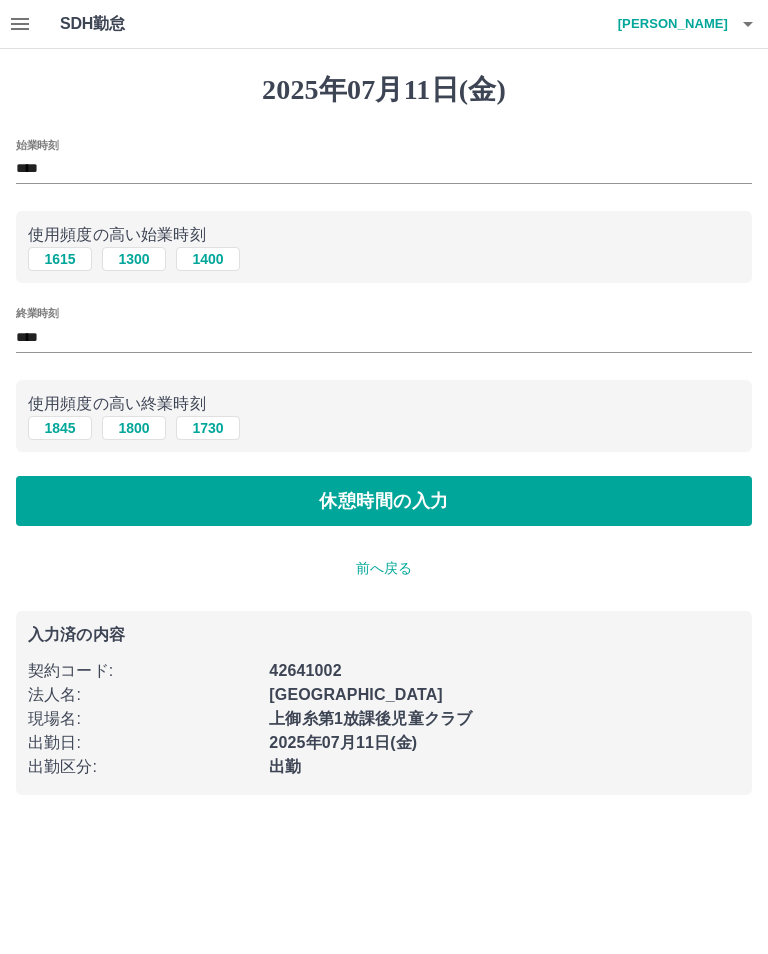 click on "休憩時間の入力" at bounding box center [384, 501] 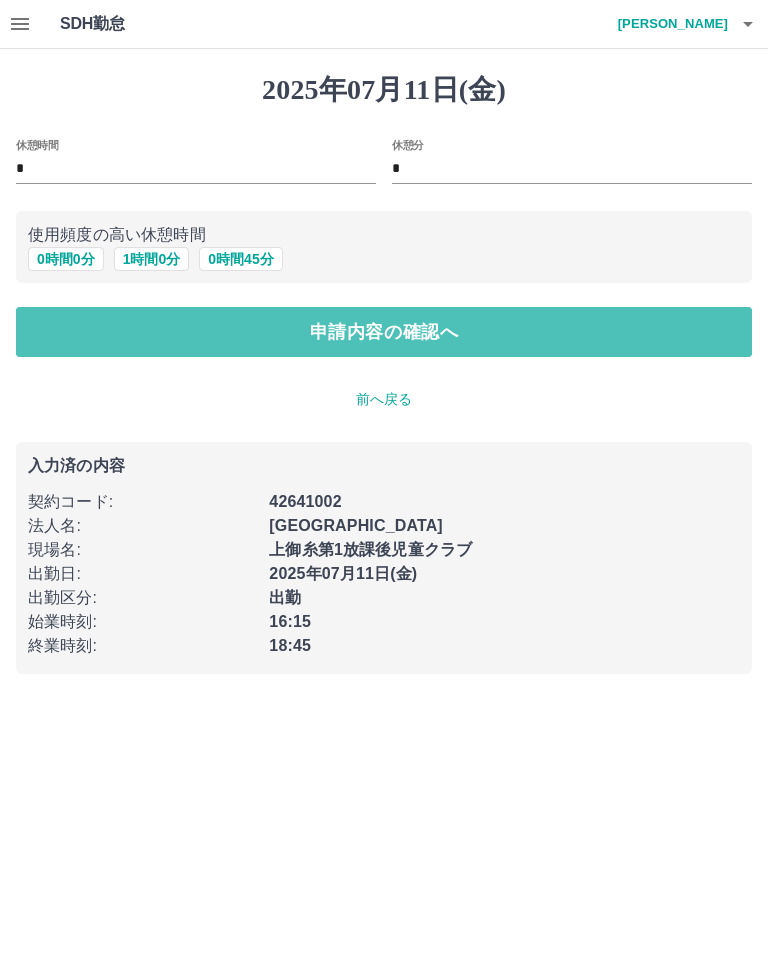 click on "申請内容の確認へ" at bounding box center [384, 332] 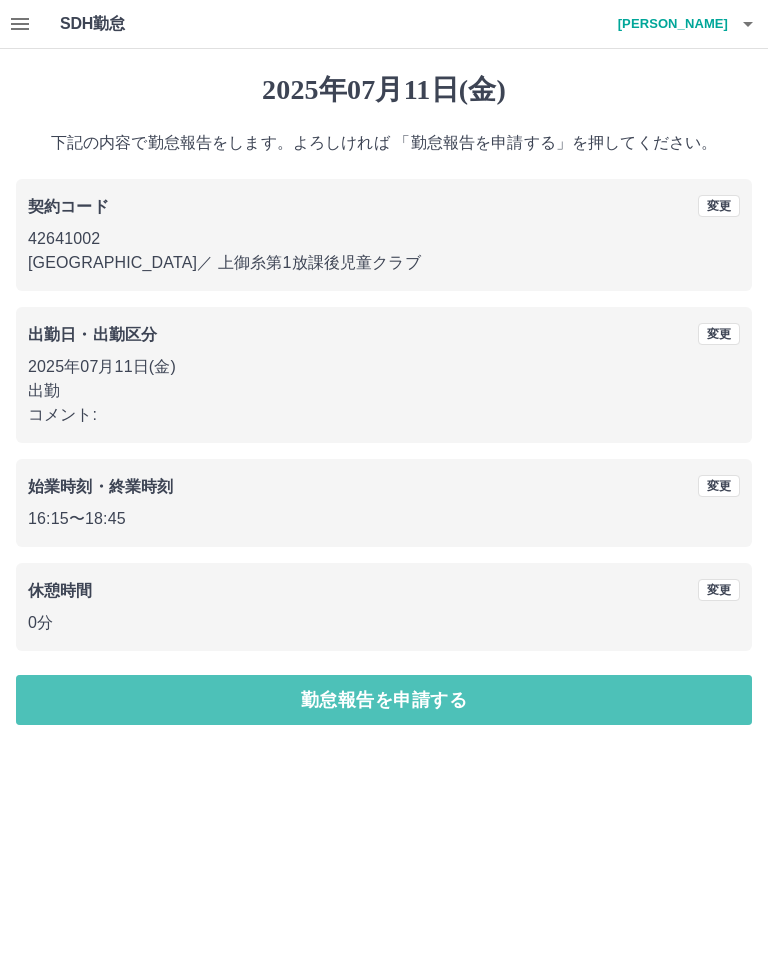 click on "勤怠報告を申請する" at bounding box center [384, 700] 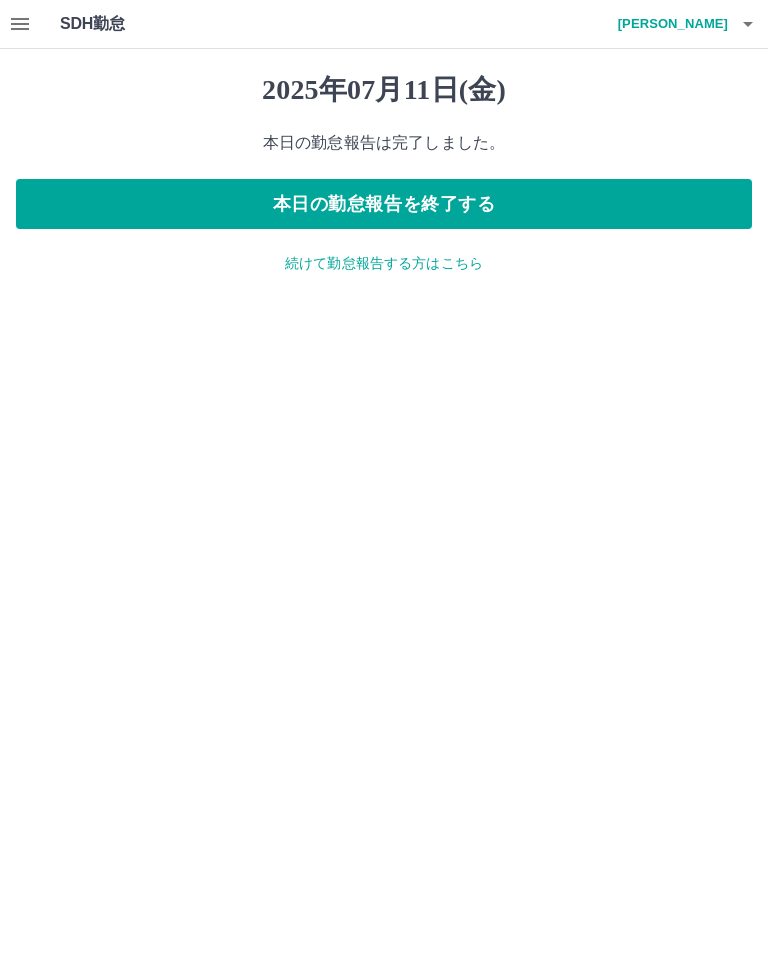 click on "2025年07月11日(金) 本日の勤怠報告は完了しました。 本日の勤怠報告を終了する 続けて勤怠報告する方はこちら" at bounding box center (384, 173) 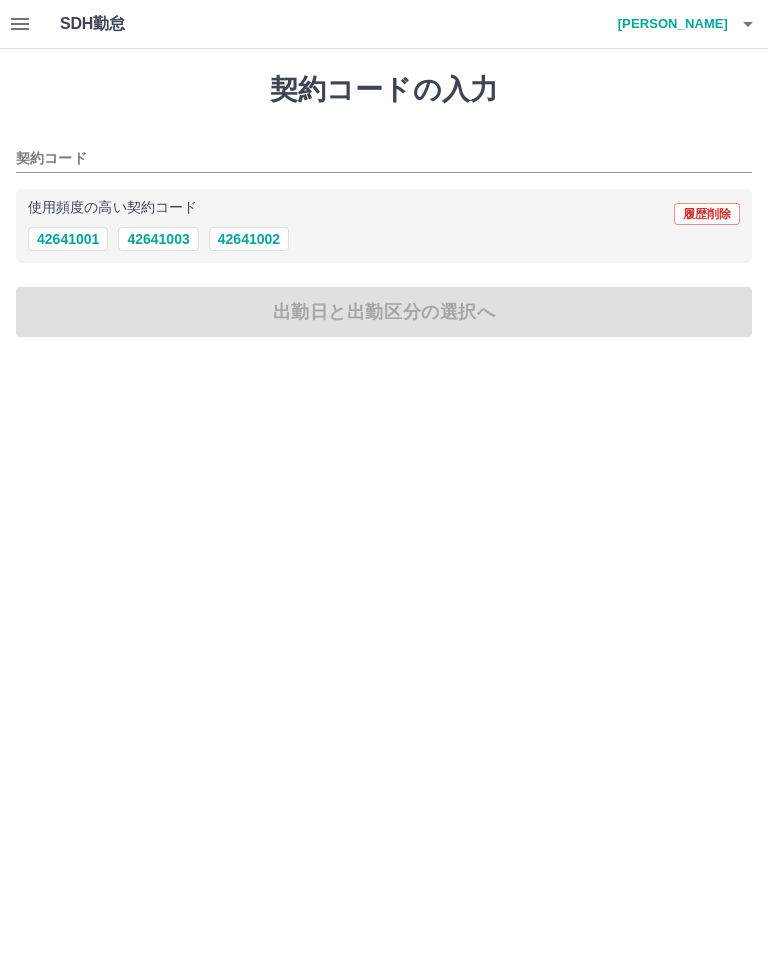 click on "42641002" at bounding box center [249, 239] 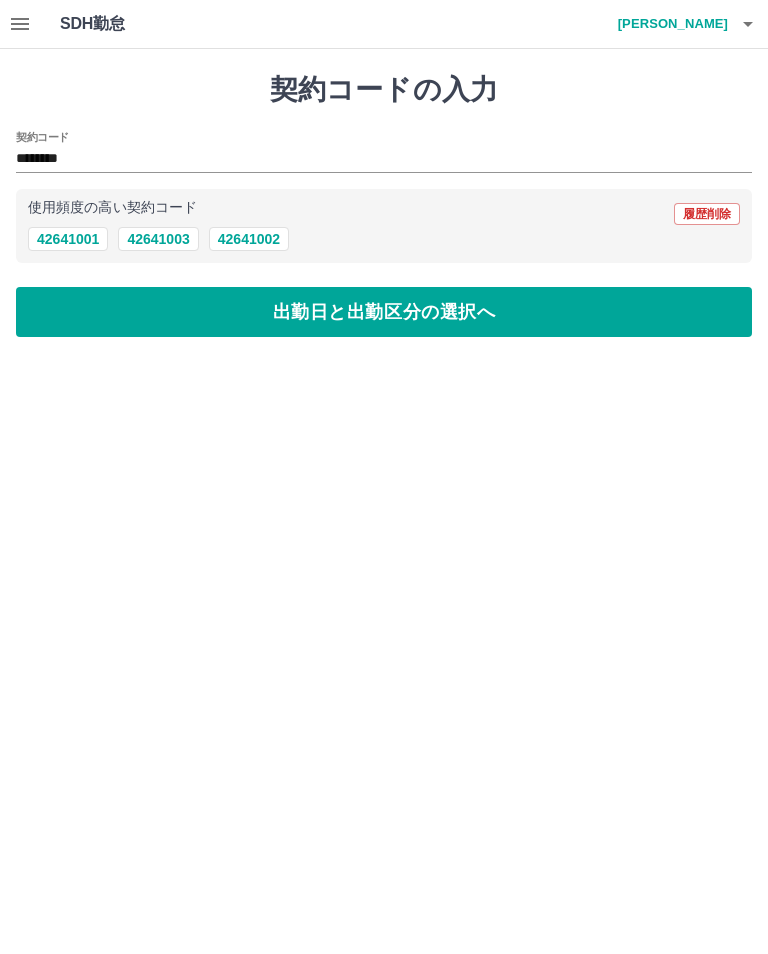type on "********" 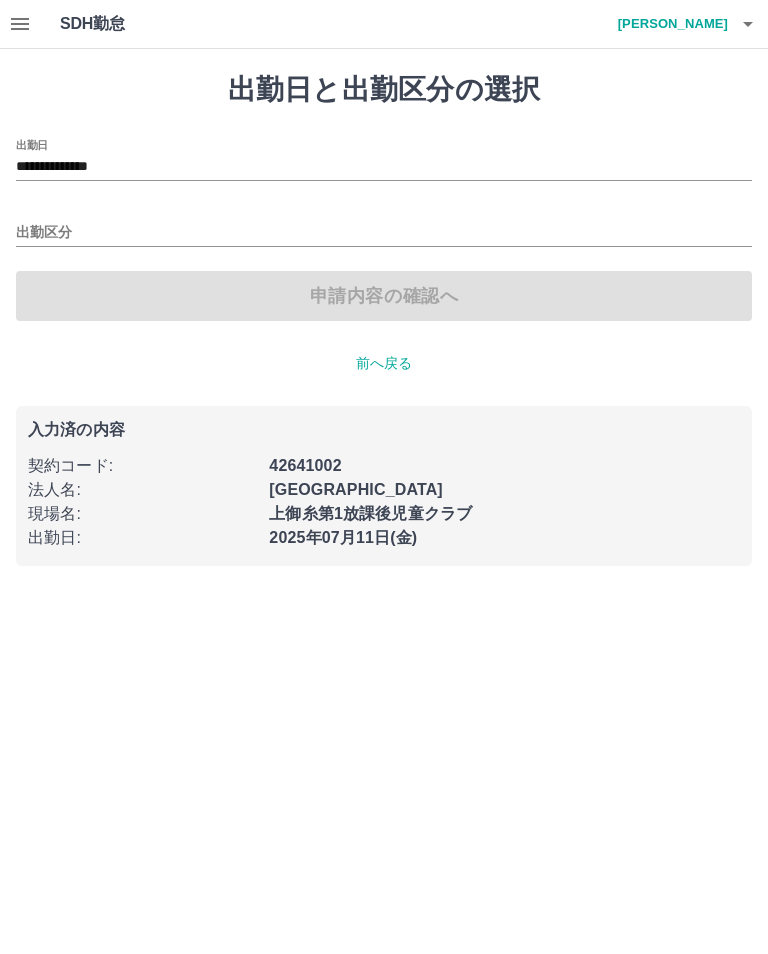 click on "**********" at bounding box center (384, 167) 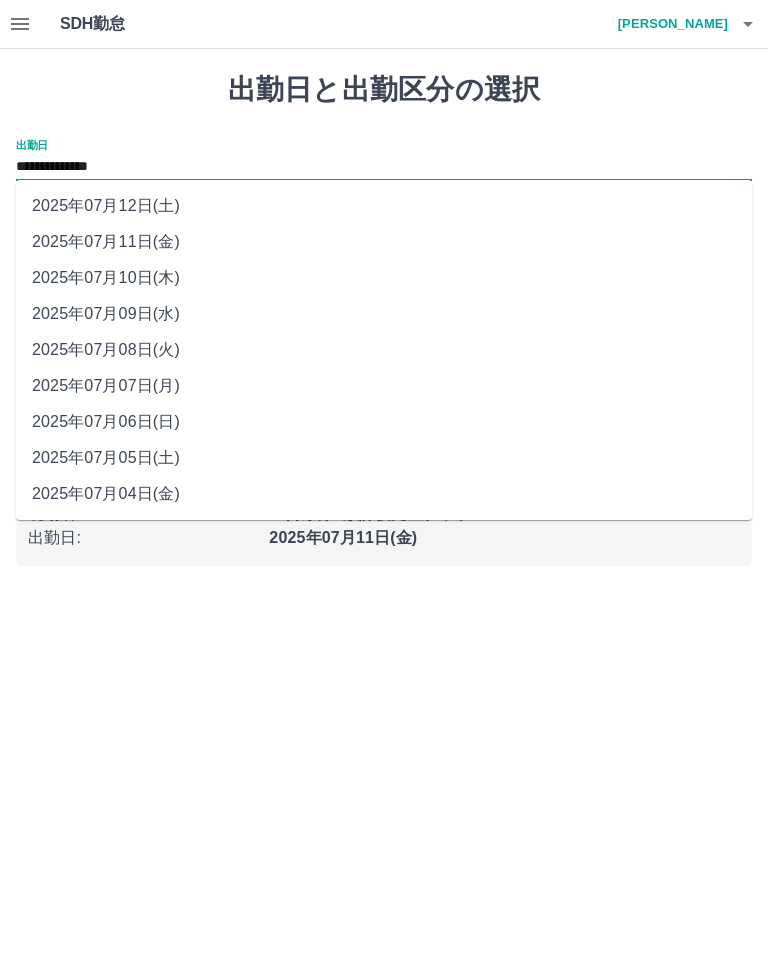 click on "2025年07月04日(金)" at bounding box center [384, 494] 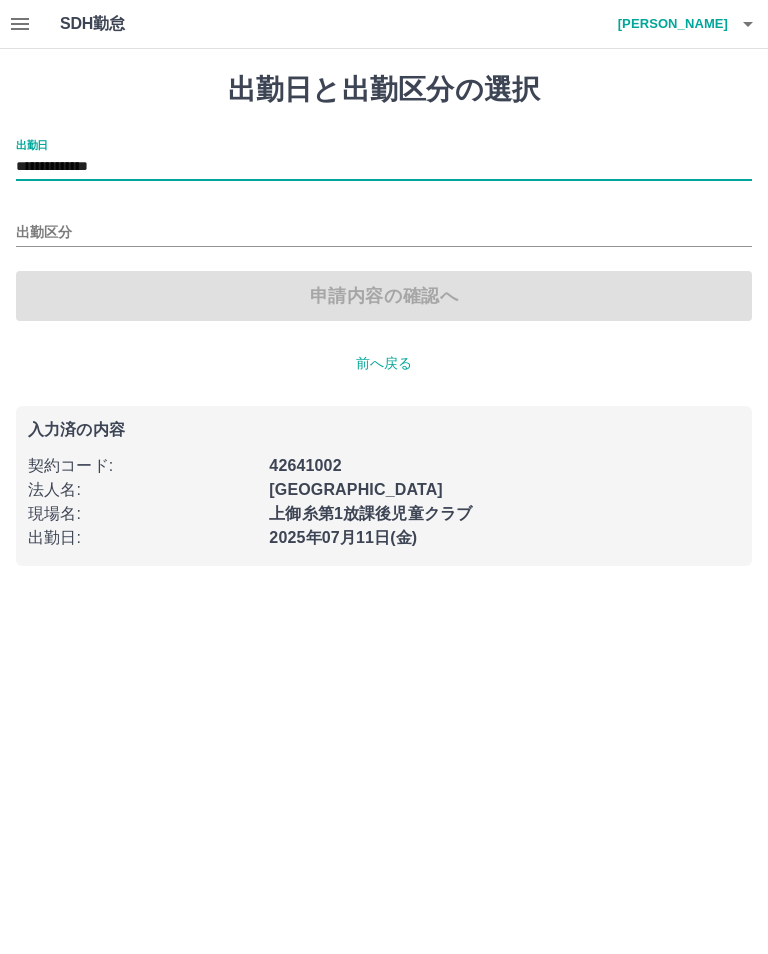 click on "出勤区分" at bounding box center (384, 233) 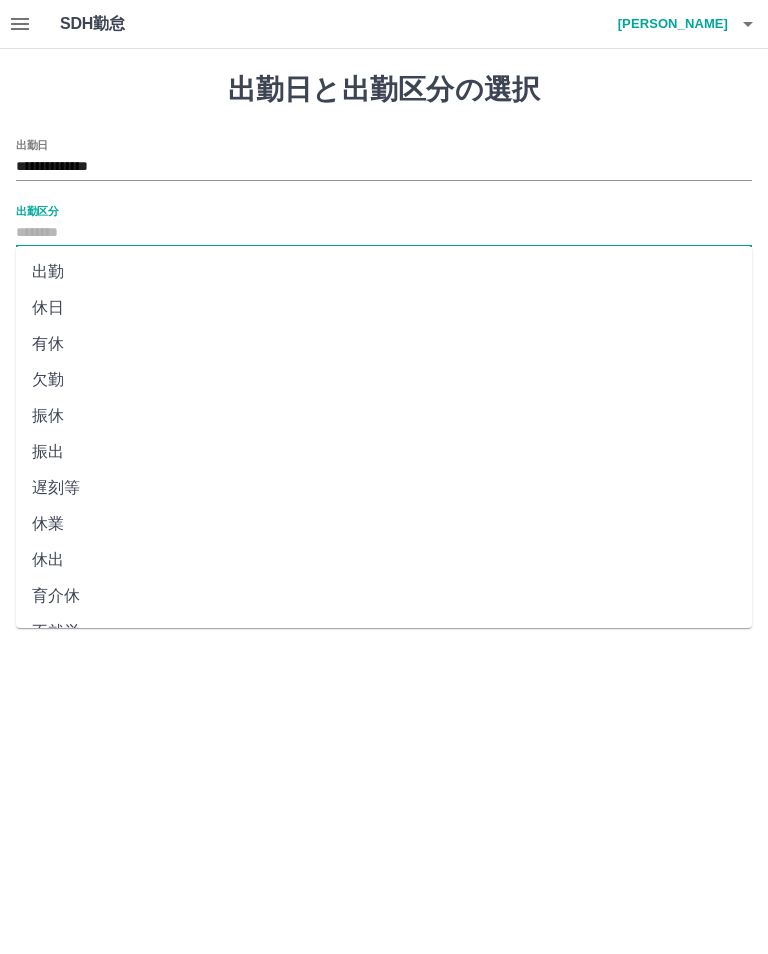 click on "出勤" at bounding box center [384, 272] 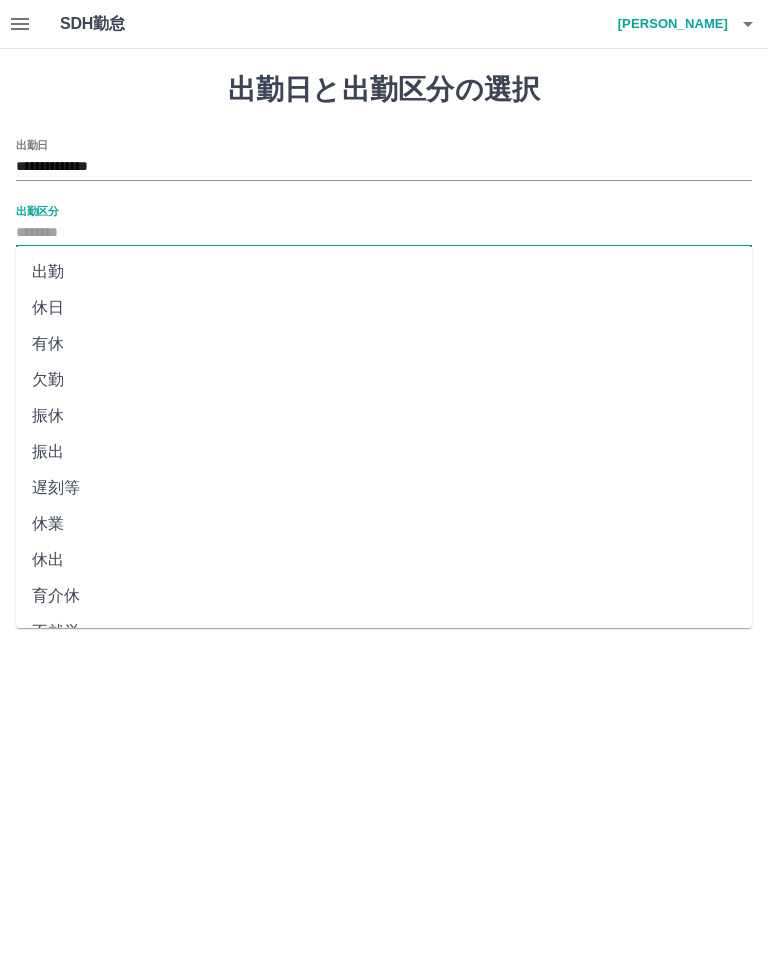 type on "**" 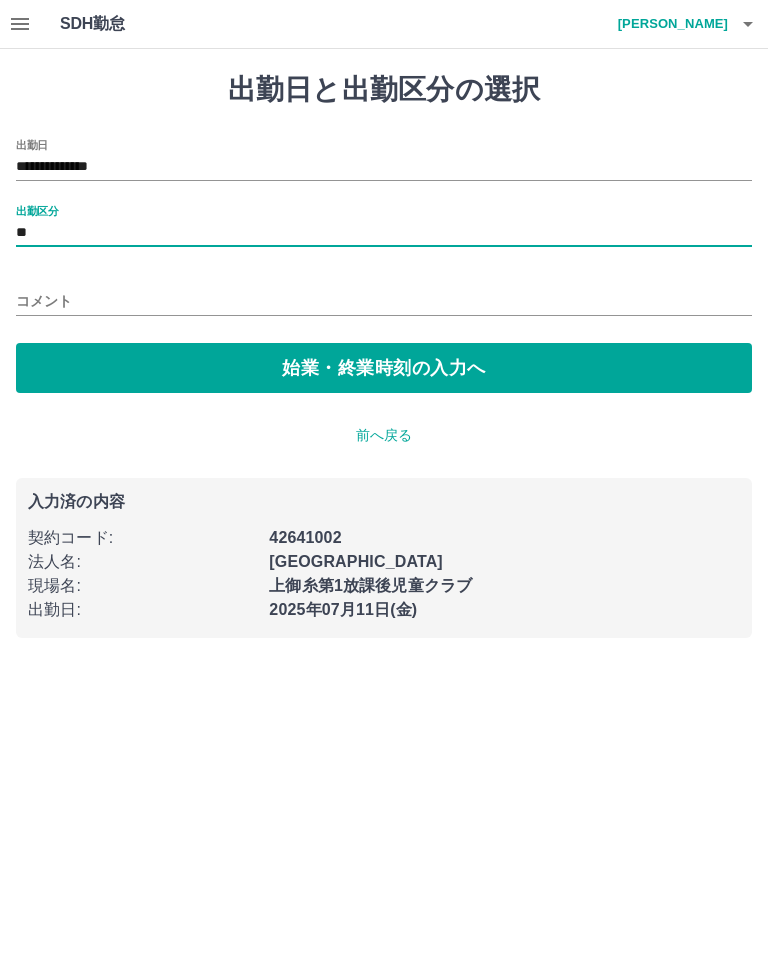 click on "始業・終業時刻の入力へ" at bounding box center [384, 368] 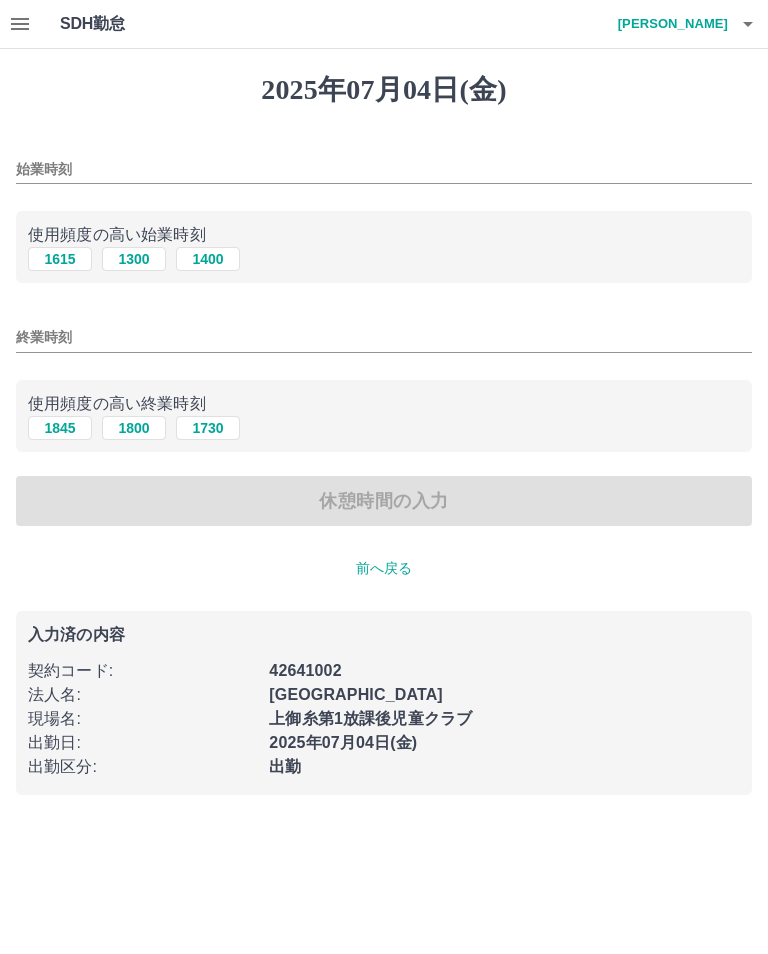 click on "始業時刻" at bounding box center (384, 169) 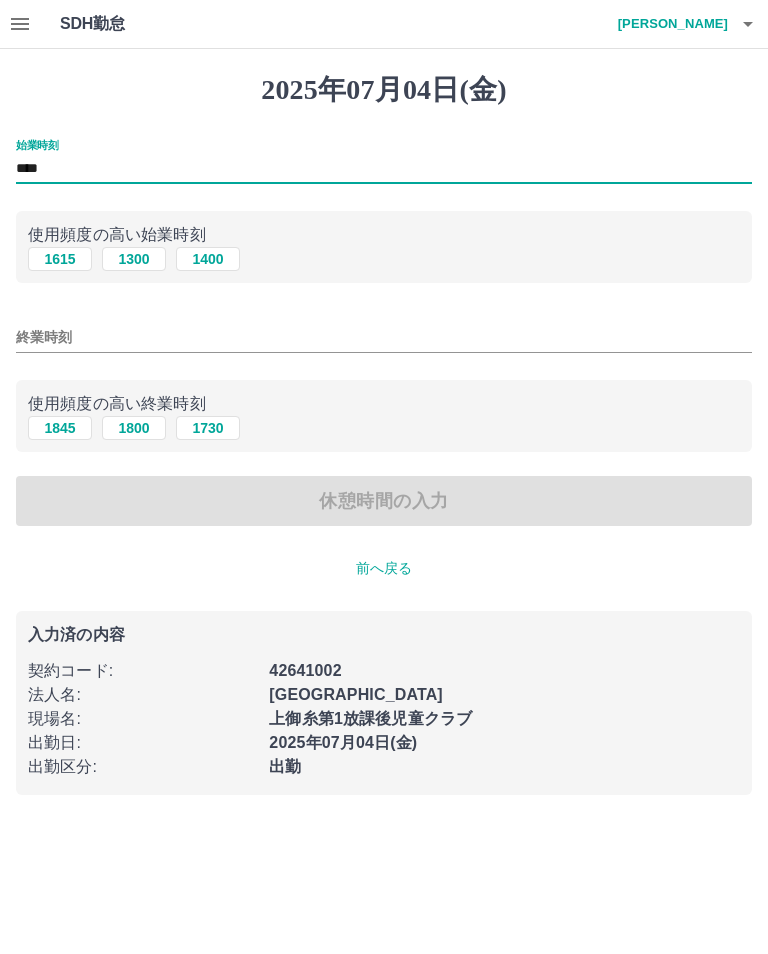 type on "****" 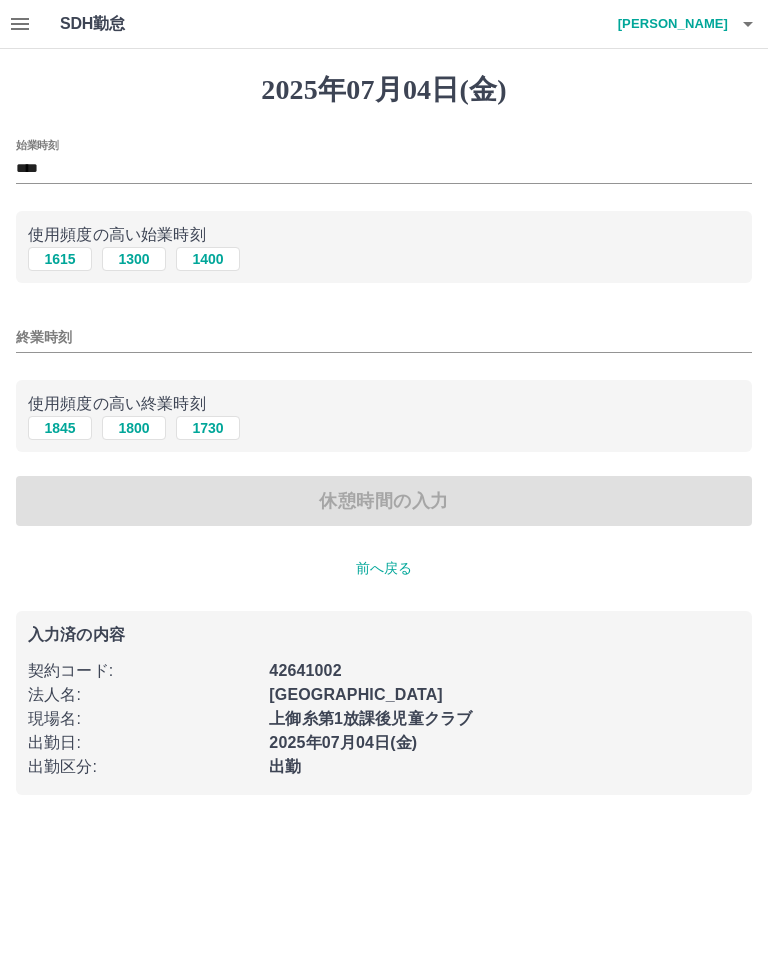 click on "終業時刻" at bounding box center (384, 337) 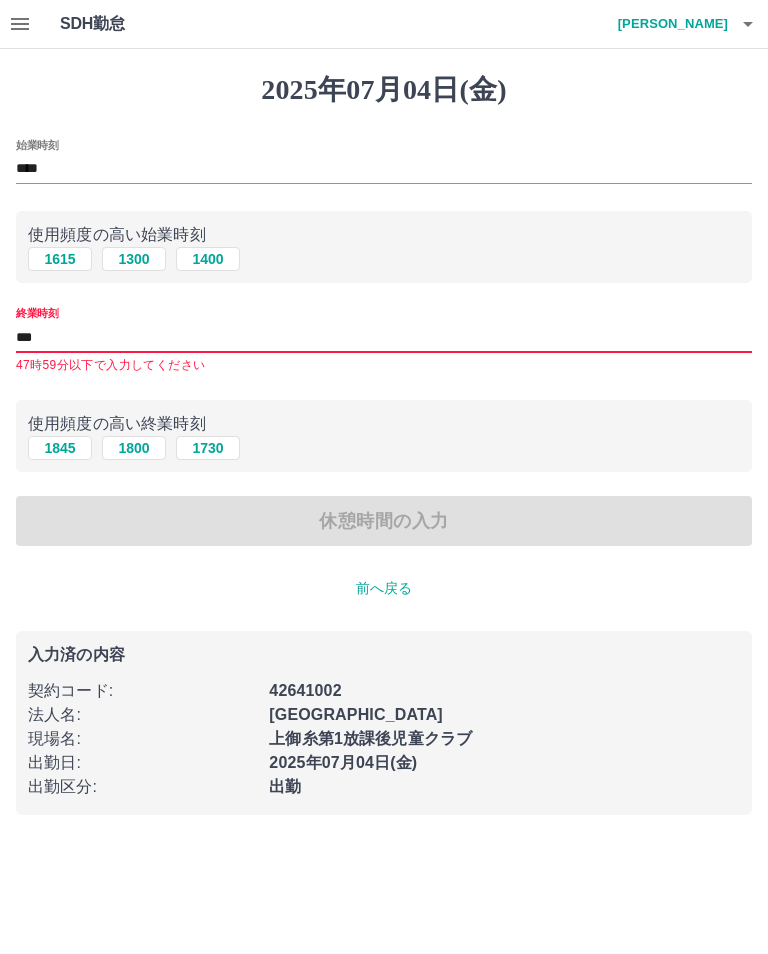 type on "****" 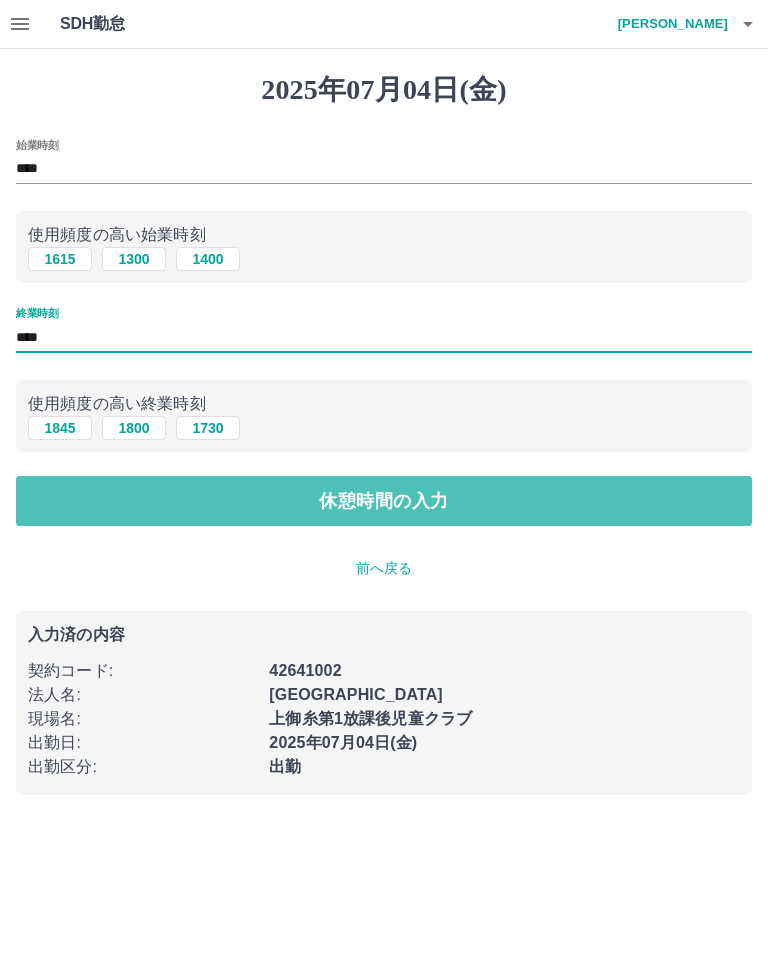 click on "休憩時間の入力" at bounding box center (384, 501) 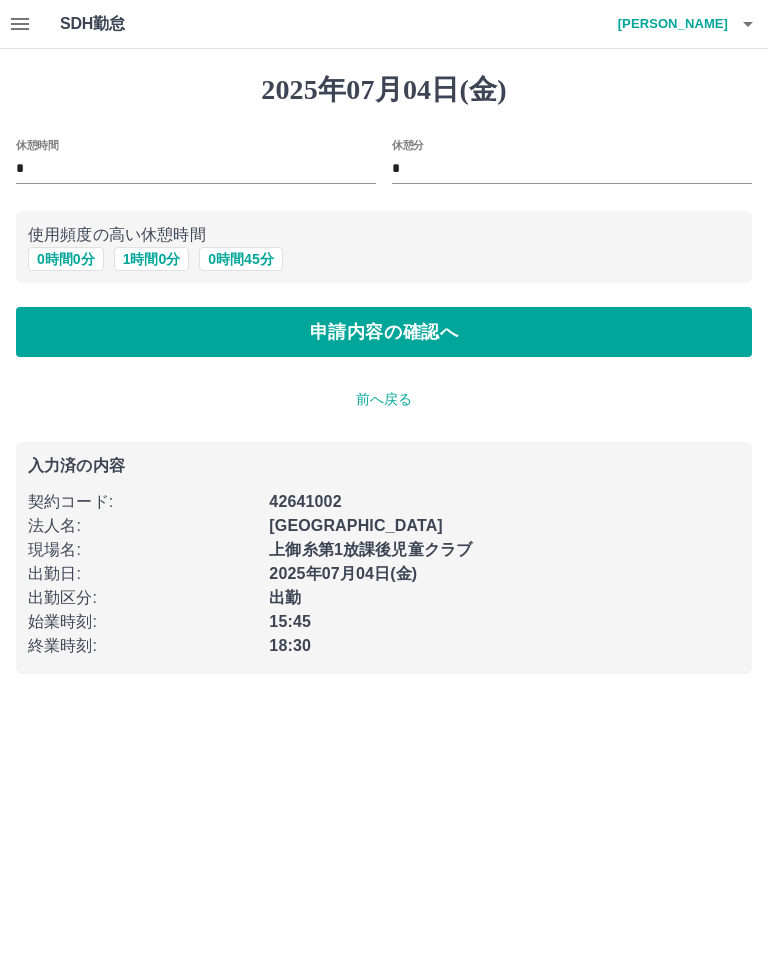 click on "申請内容の確認へ" at bounding box center [384, 332] 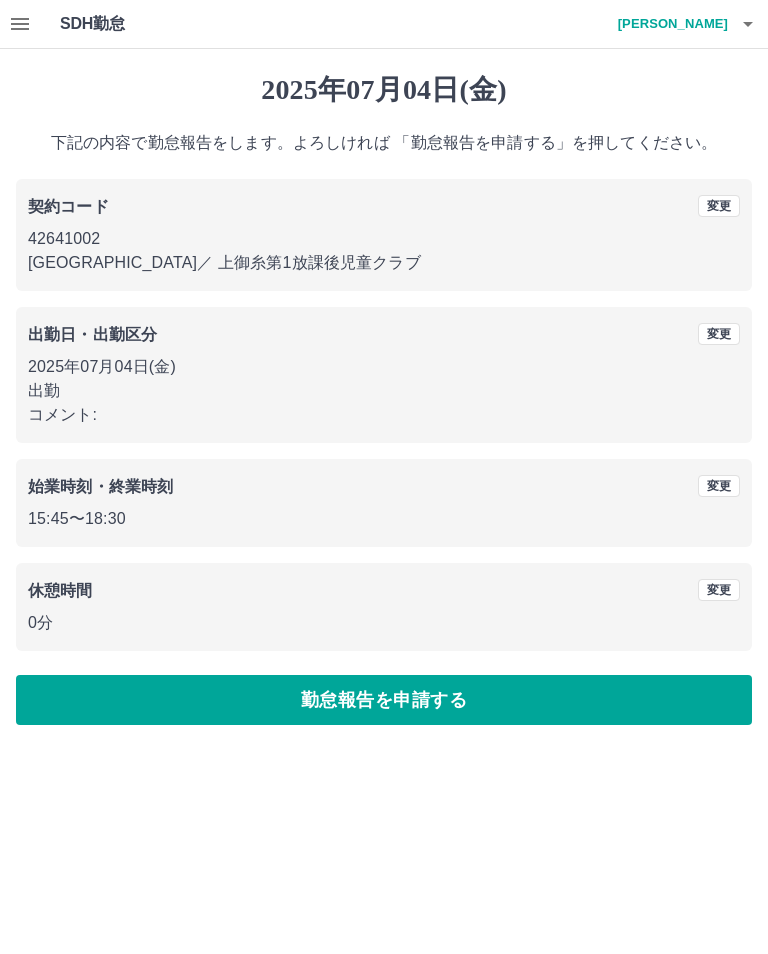 click on "勤怠報告を申請する" at bounding box center (384, 700) 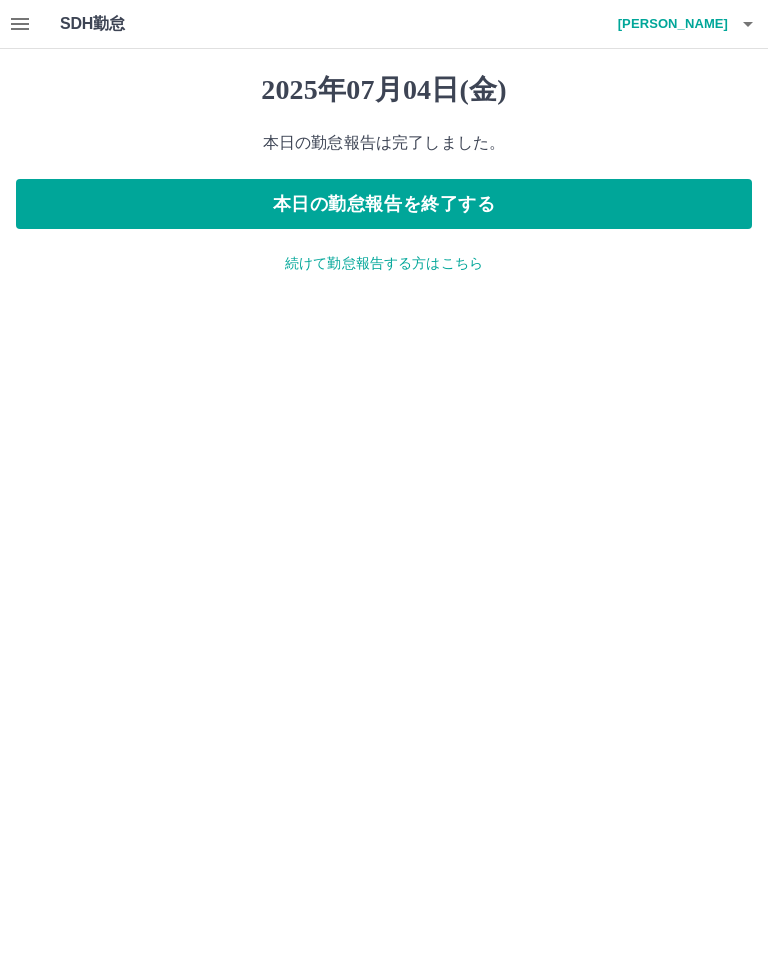 click on "本日の勤怠報告を終了する" at bounding box center (384, 204) 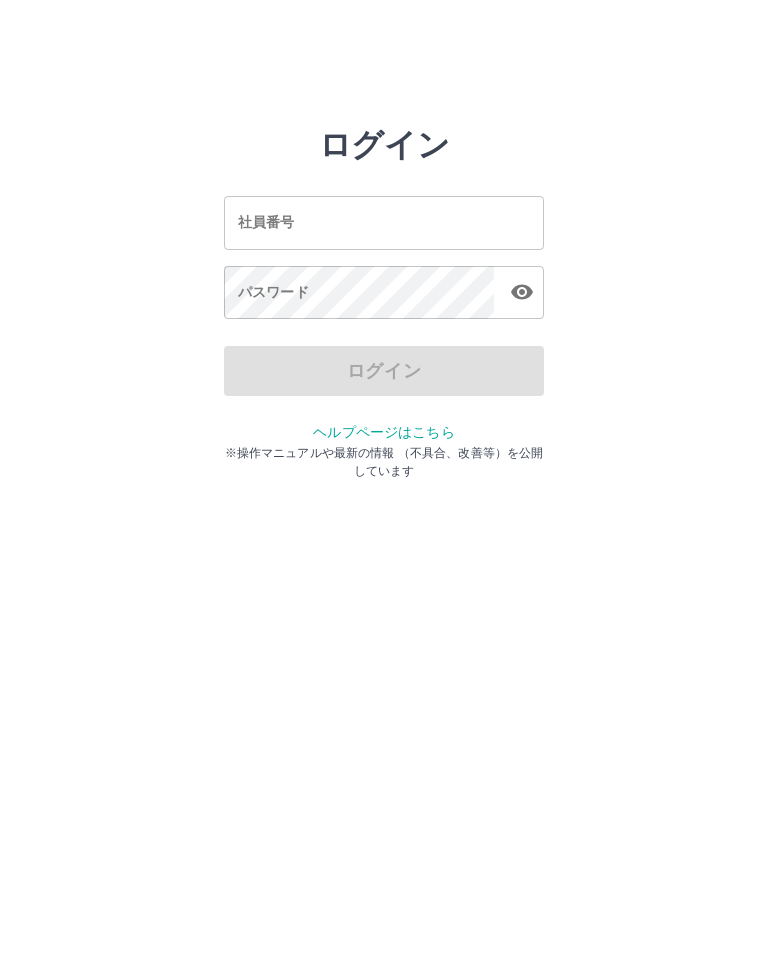 scroll, scrollTop: 0, scrollLeft: 0, axis: both 